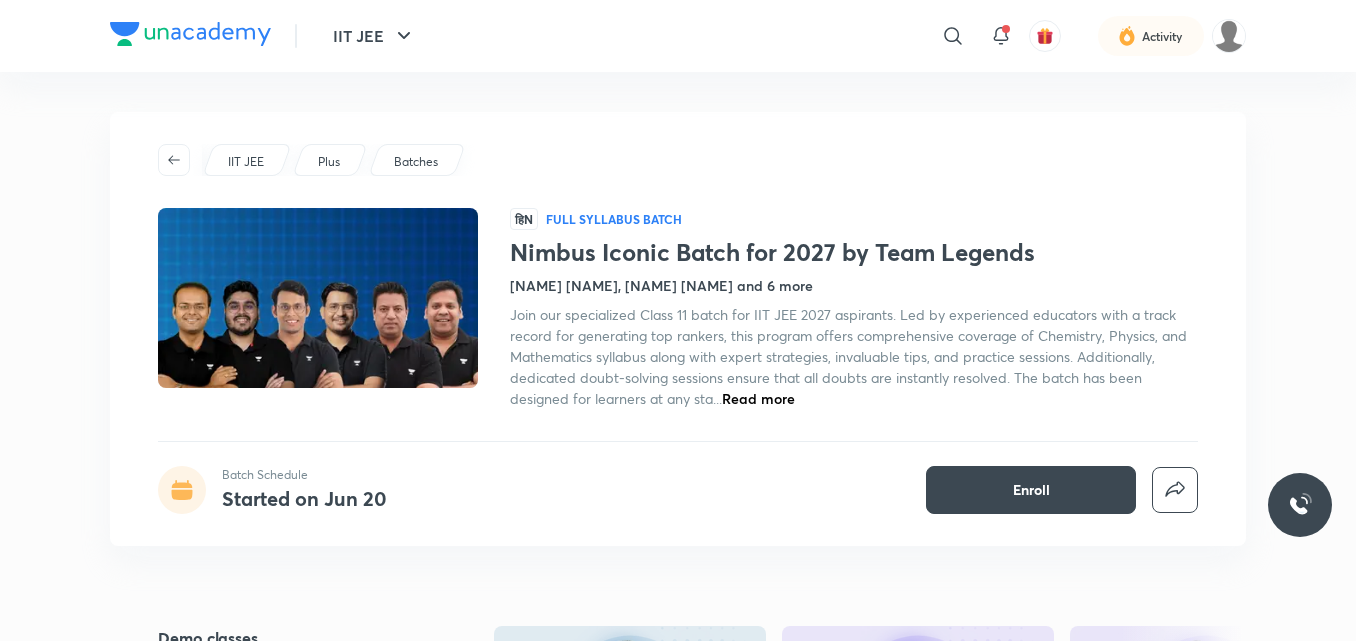 scroll, scrollTop: 0, scrollLeft: 0, axis: both 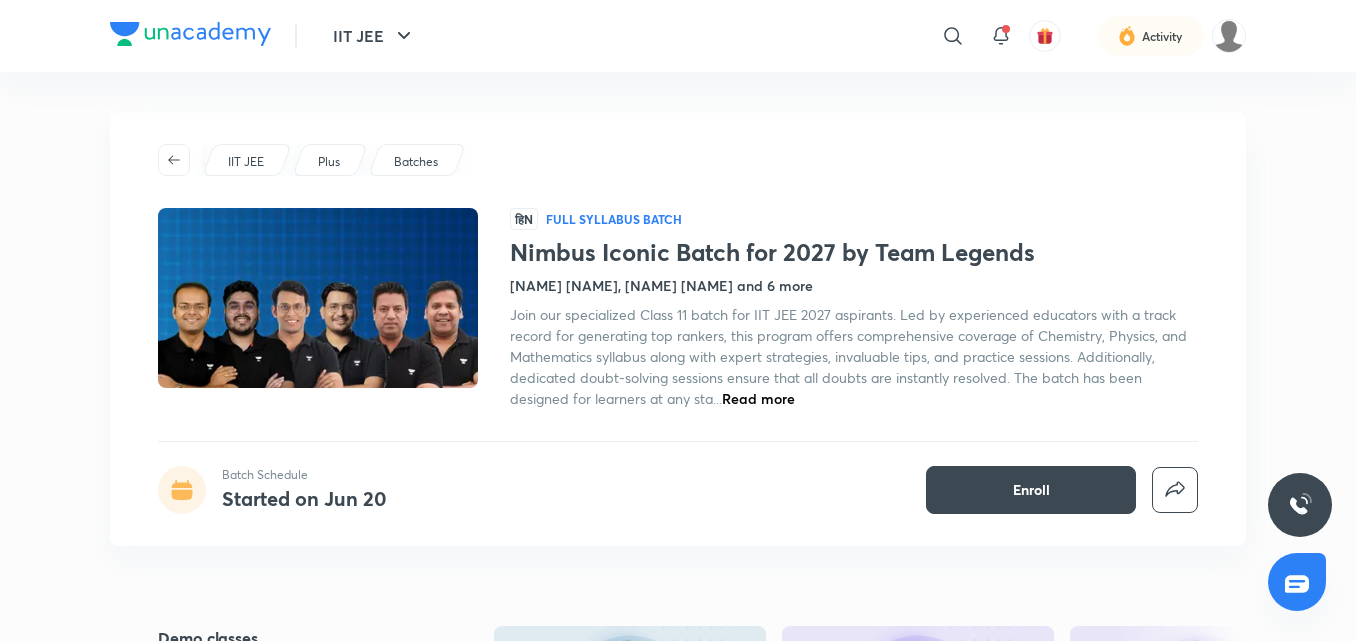 click on "Nimbus Iconic Batch for 2027 by Team Legends Batch Schedule Started on Jun 20 Enroll IIT JEE Plus Batches हिN Full Syllabus Batch Nimbus Iconic Batch for 2027 by Team Legends  Vineet Loomba, Mohammad Kashif Alam and 6 more Join our specialized Class 11 batch for IIT JEE 2027 aspirants. Led by experienced educators with a track record for generating top rankers, this program offers comprehensive coverage of Chemistry, Physics, and Mathematics syllabus along with expert strategies, invaluable tips, and practice sessions. Additionally, dedicated doubt-solving sessions ensure that all doubts are instantly resolved. The batch has been designed for learners at any sta...  Read more Batch Schedule Started on Jun 20 Enroll Demo classes   Watch free classes by the educators of this batch   2K Hindi Strategy and College Overview Dropper's Strategy for JEE 2026 Vineet Loomba 22nd Mar • 45m   2.7K Hindi Chemistry One Shot Revision - Mole Concept & Stoichiometry Brijesh Jindal 7th Feb • 3h    2K Hinglish Chemistry" at bounding box center (678, 2387) 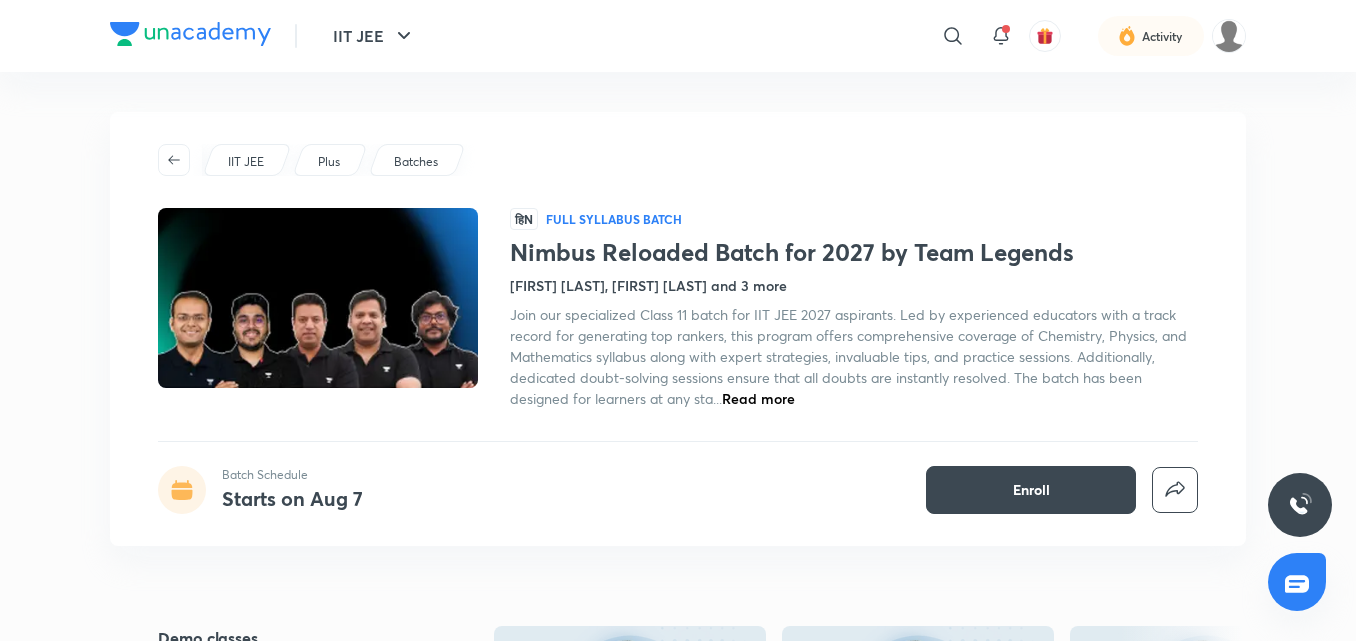 scroll, scrollTop: 0, scrollLeft: 0, axis: both 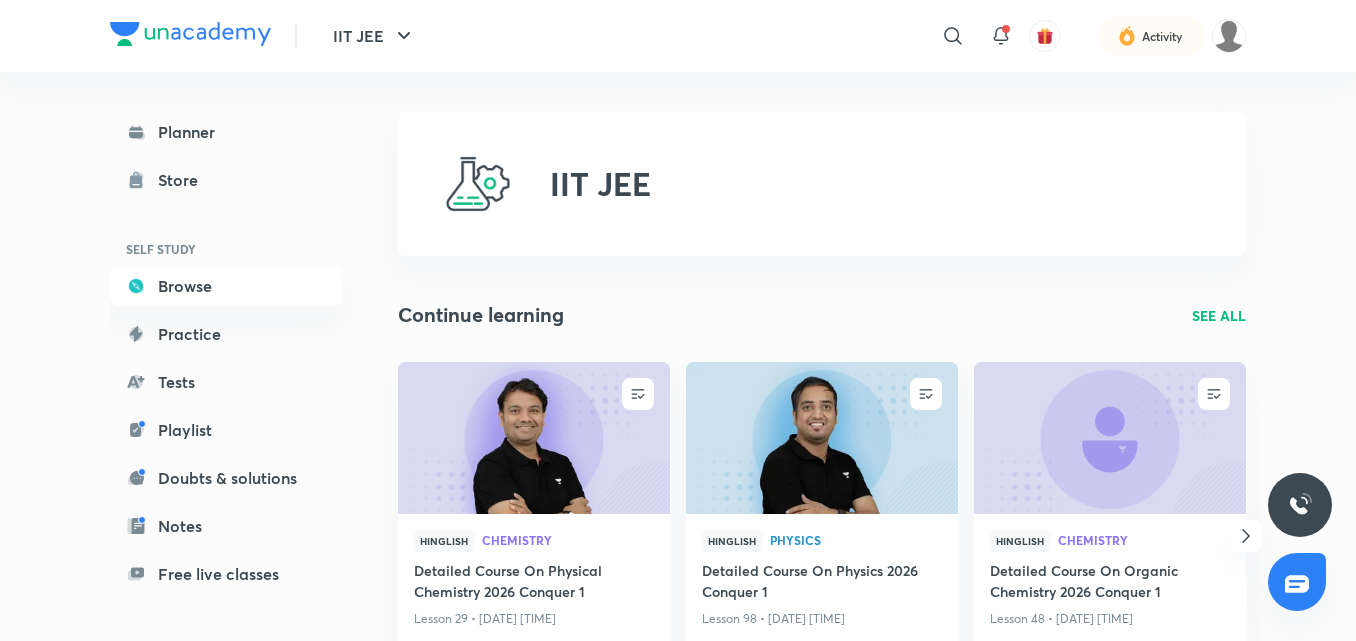 click on "SEE ALL" at bounding box center (1219, 315) 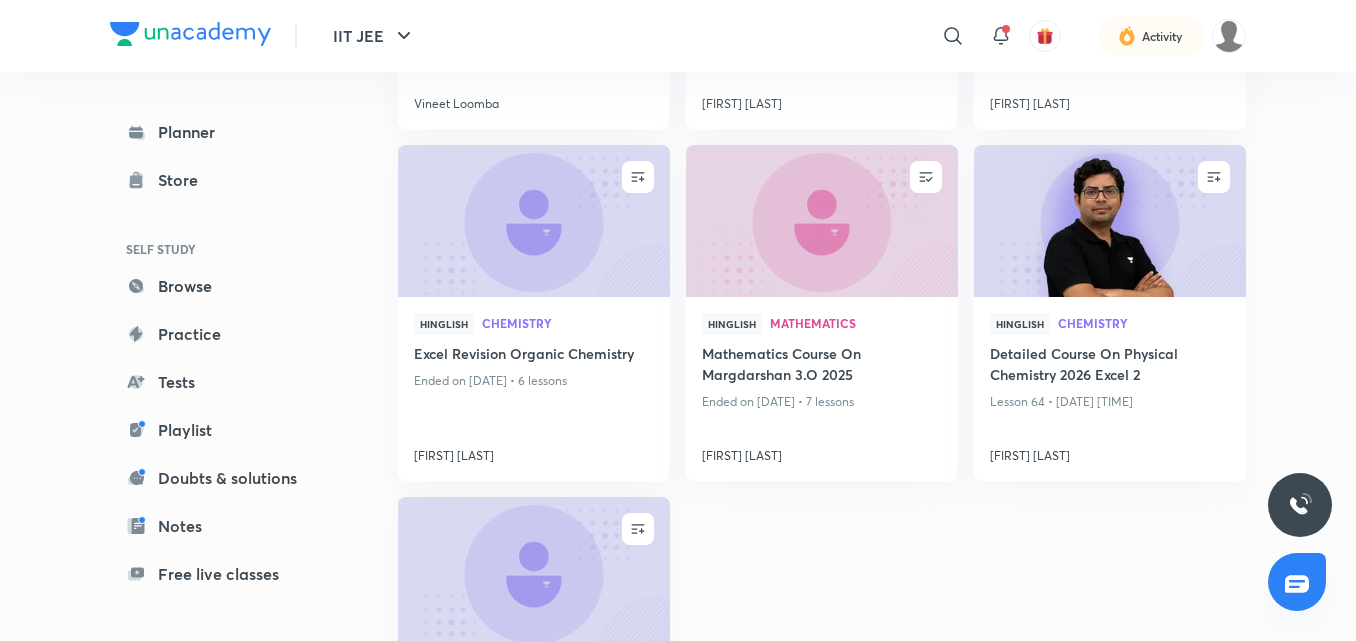 scroll, scrollTop: 2465, scrollLeft: 0, axis: vertical 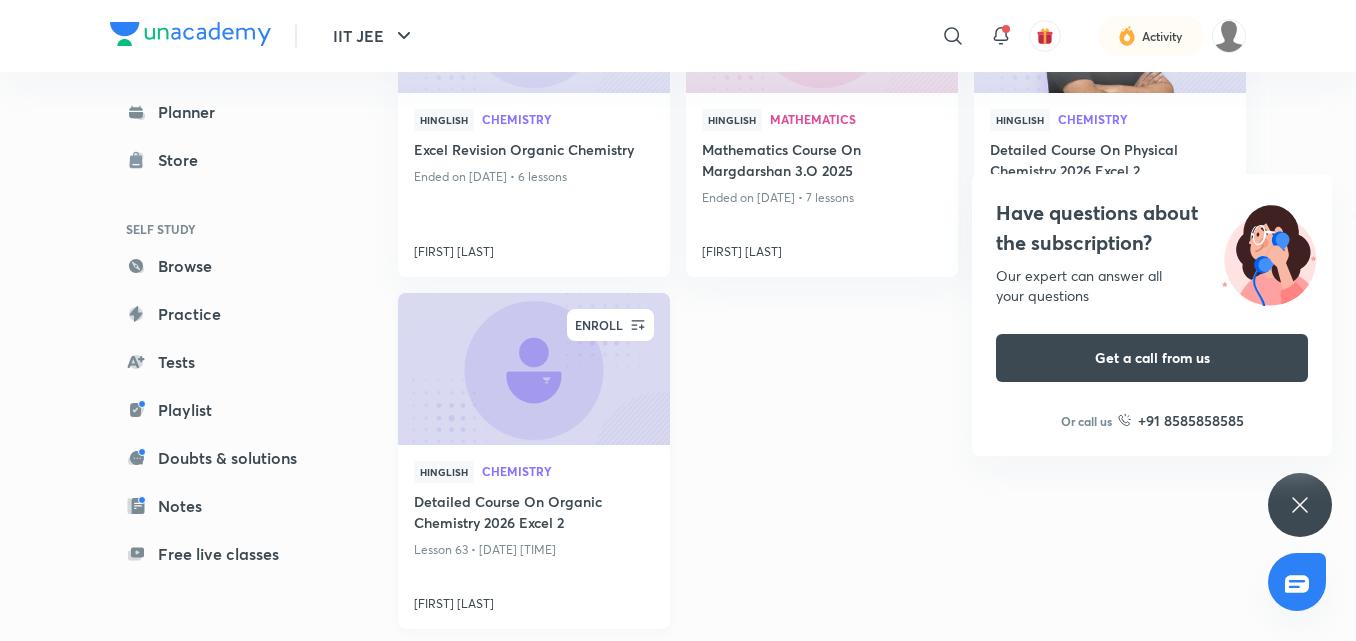 click 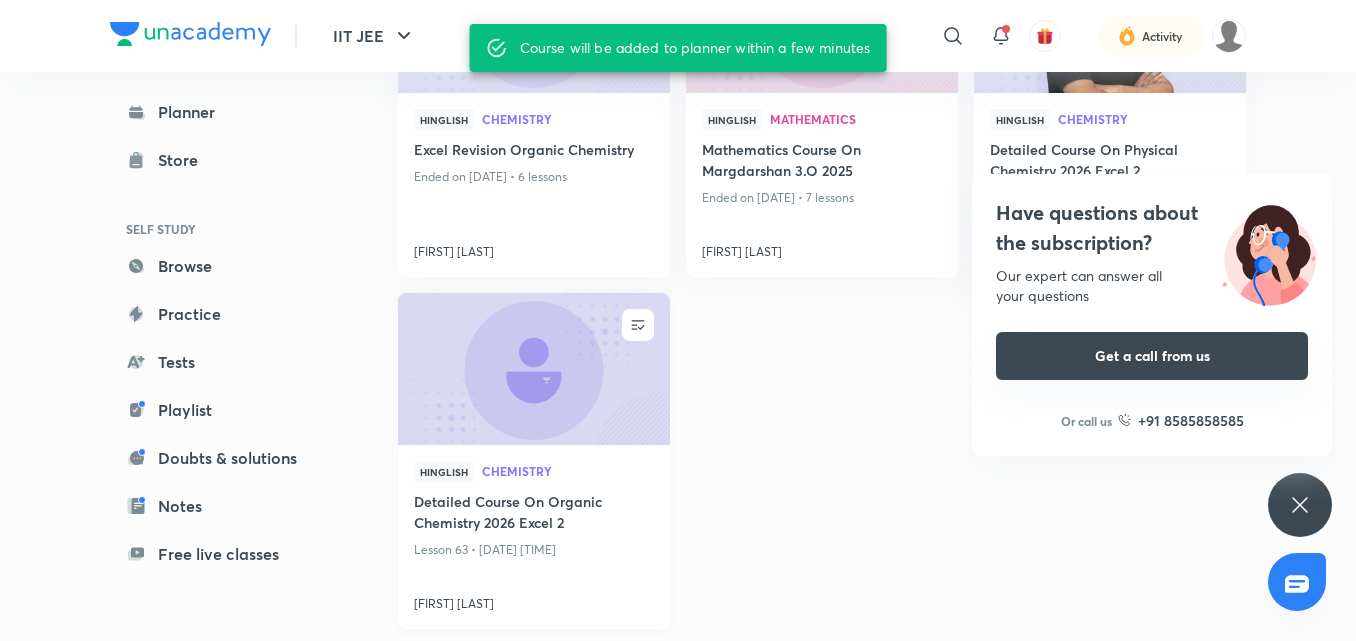 drag, startPoint x: 638, startPoint y: 323, endPoint x: 999, endPoint y: 337, distance: 361.27136 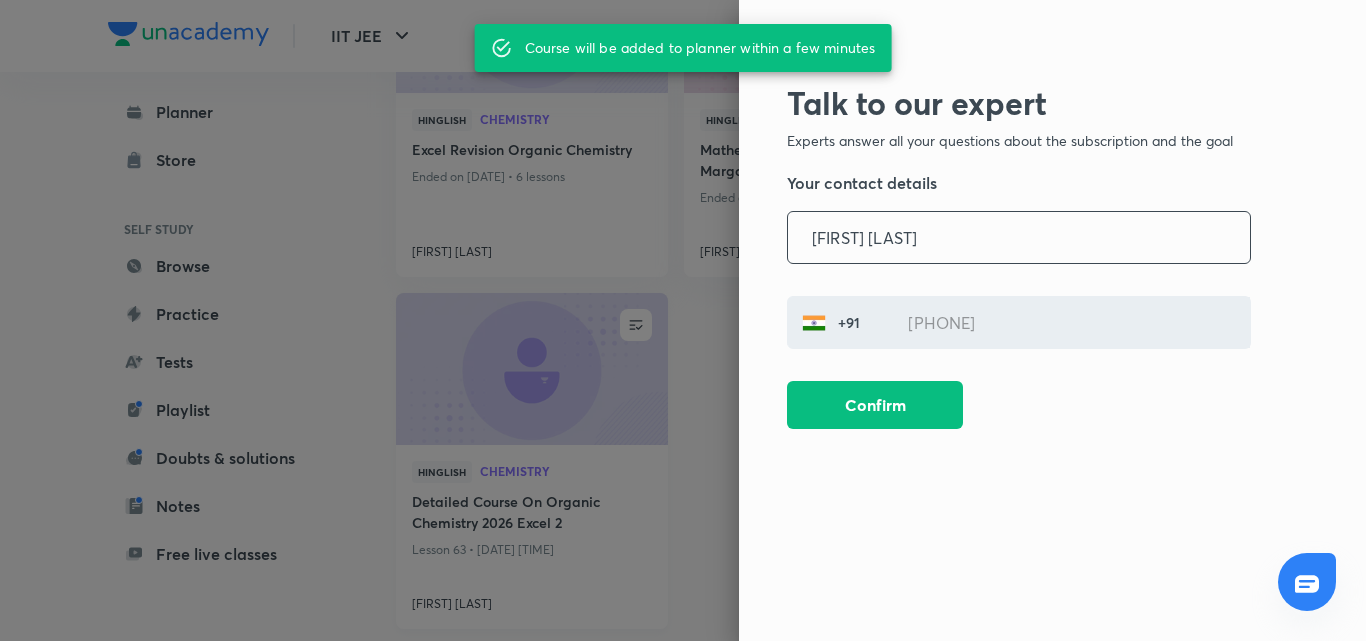 click at bounding box center (683, 320) 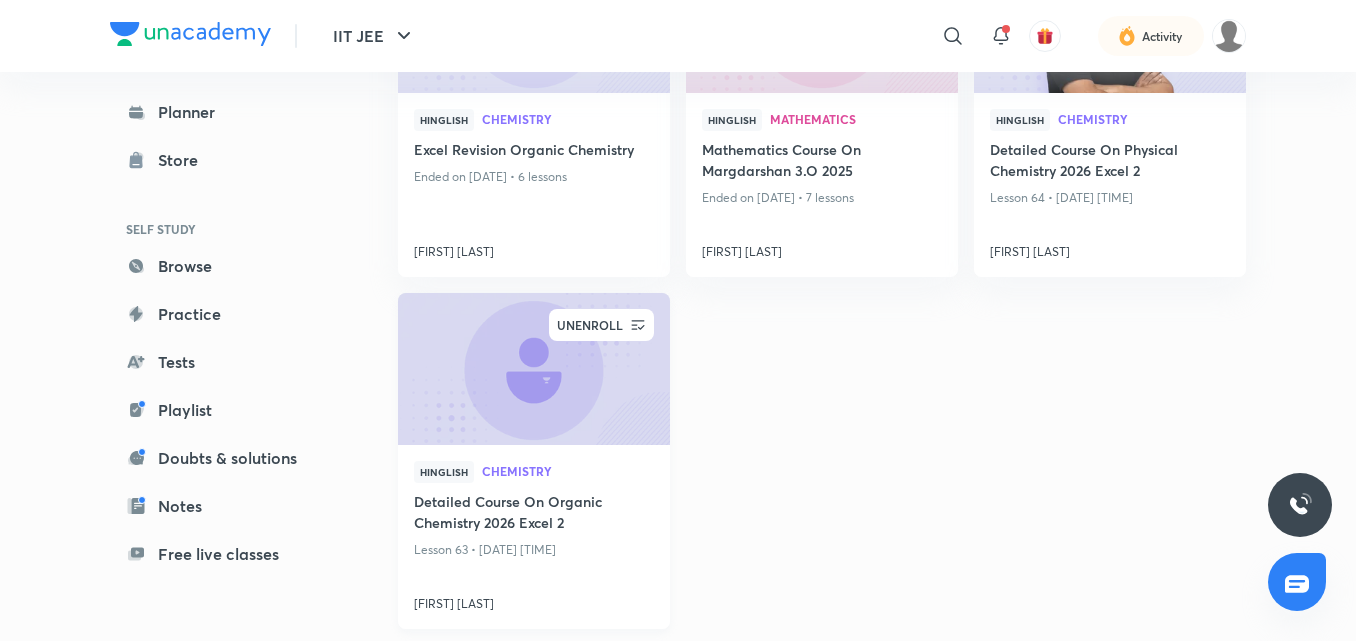 click at bounding box center (638, 325) 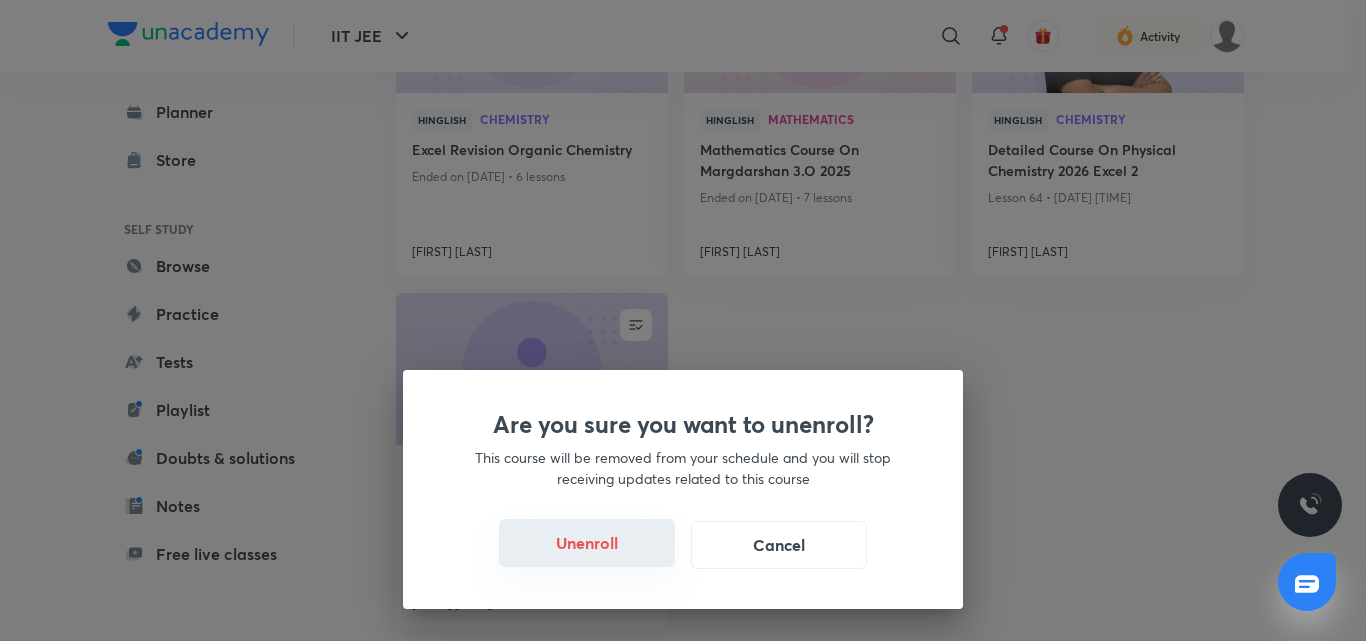 click on "Unenroll" at bounding box center (587, 543) 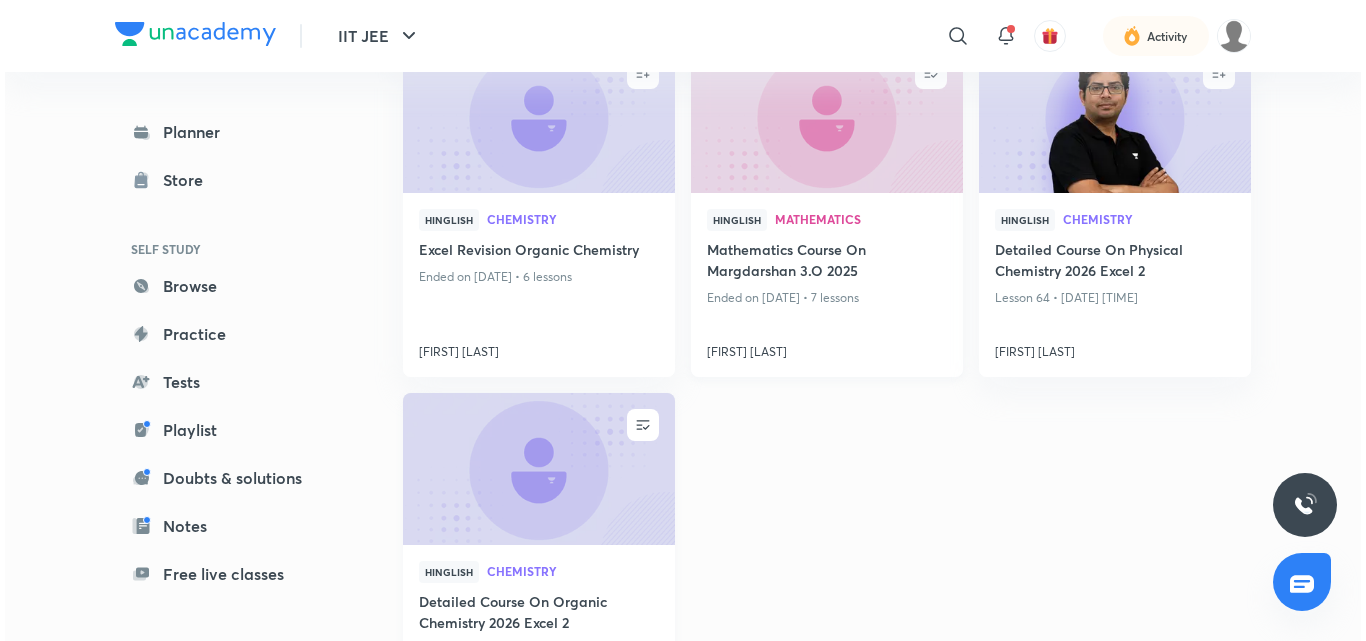 scroll, scrollTop: 2265, scrollLeft: 0, axis: vertical 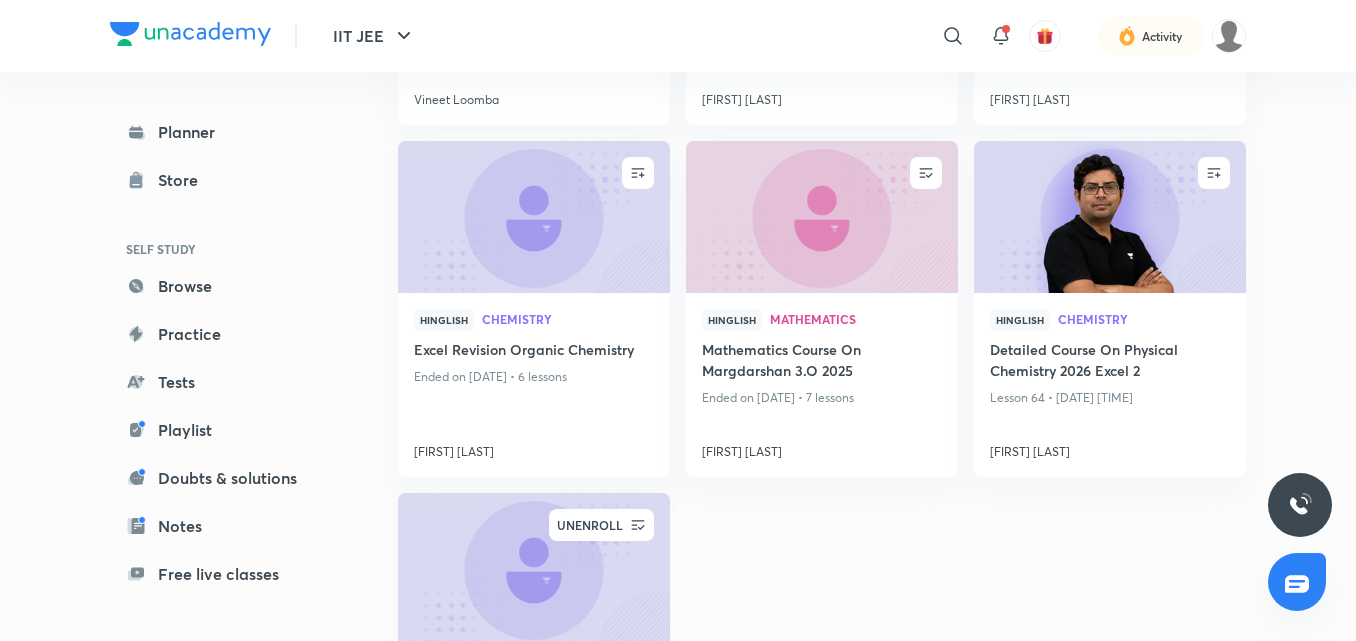click on "UNENROLL" at bounding box center (590, 525) 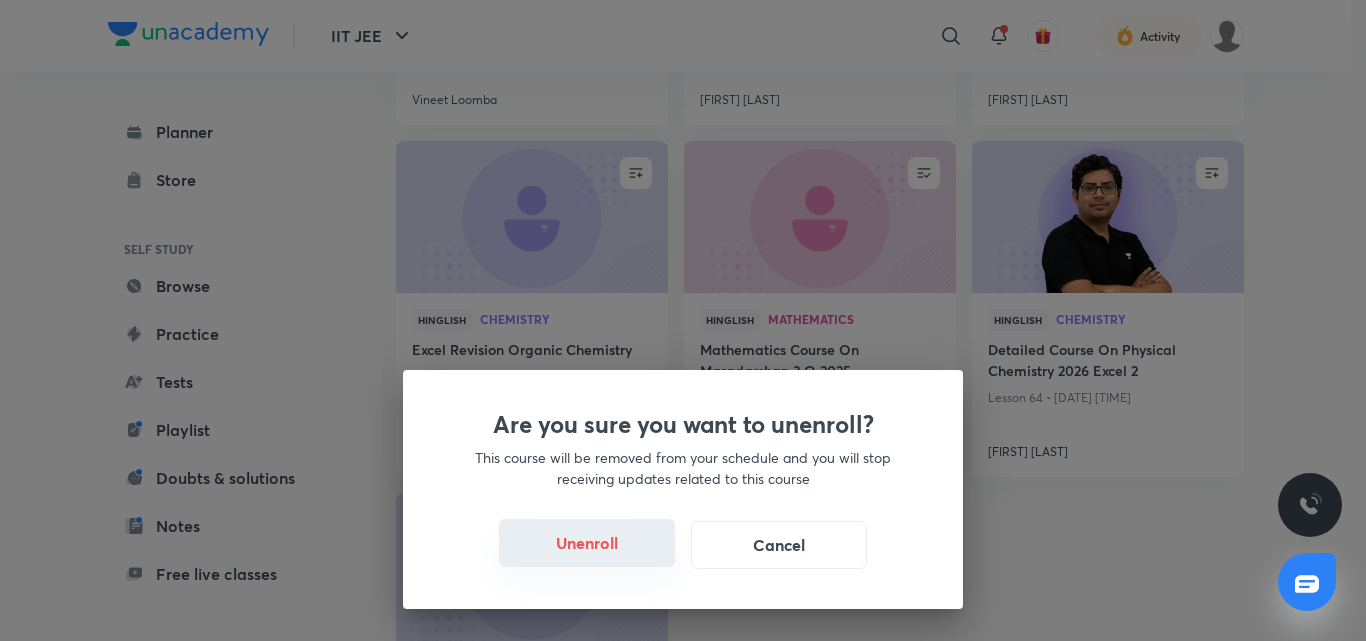 drag, startPoint x: 600, startPoint y: 519, endPoint x: 595, endPoint y: 546, distance: 27.45906 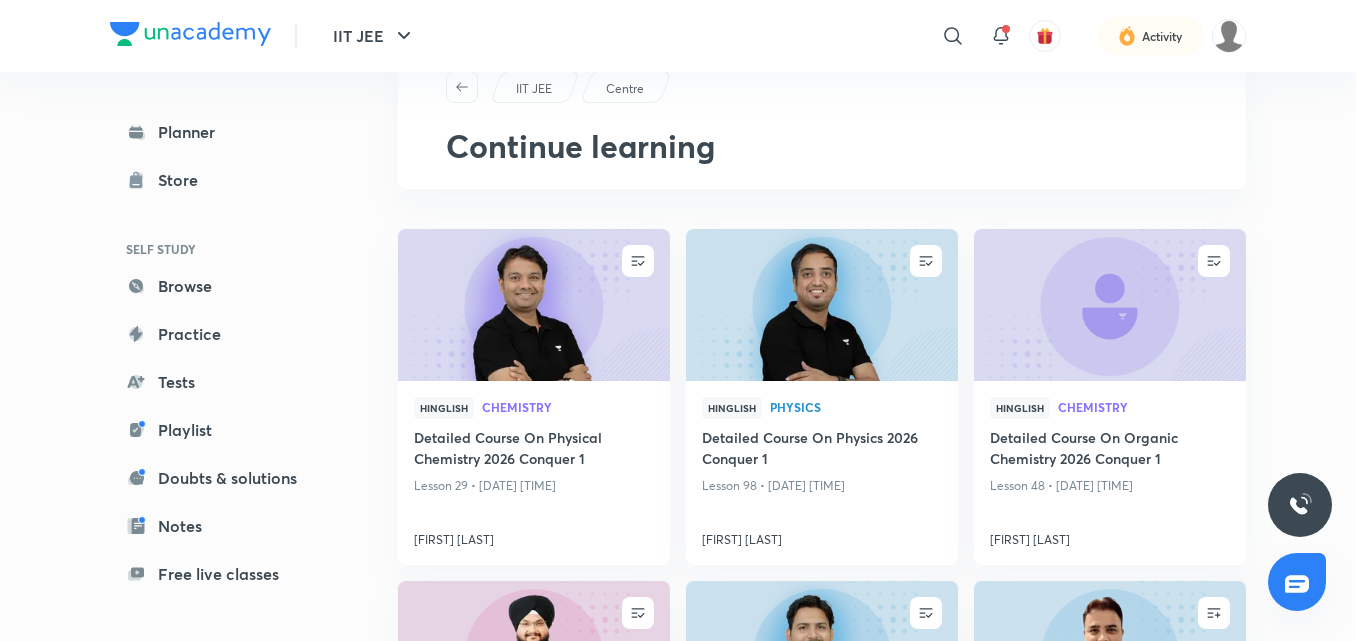 scroll, scrollTop: 0, scrollLeft: 0, axis: both 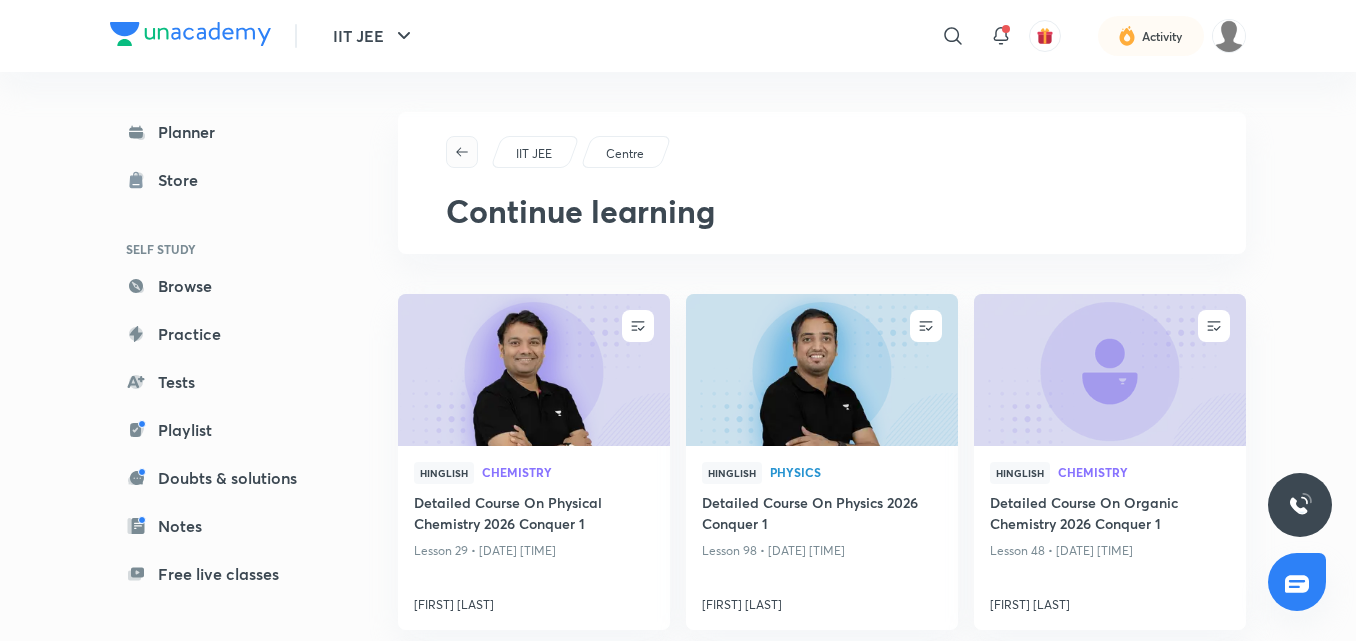 click 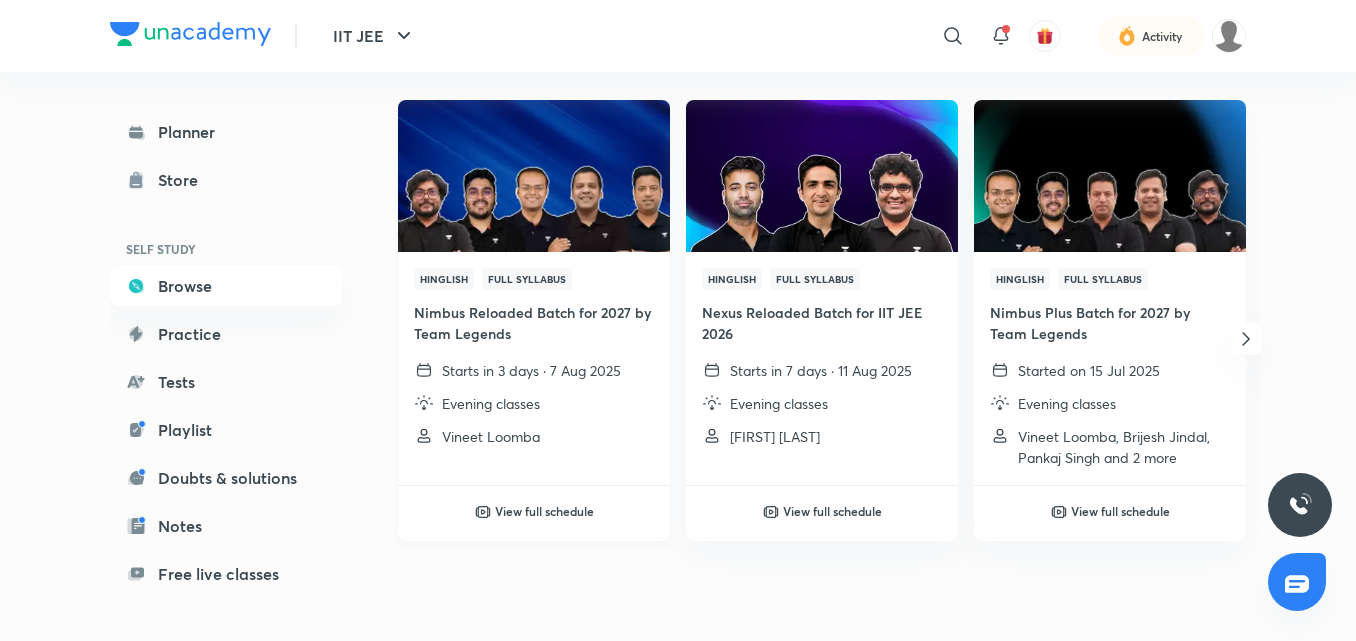 scroll, scrollTop: 2167, scrollLeft: 0, axis: vertical 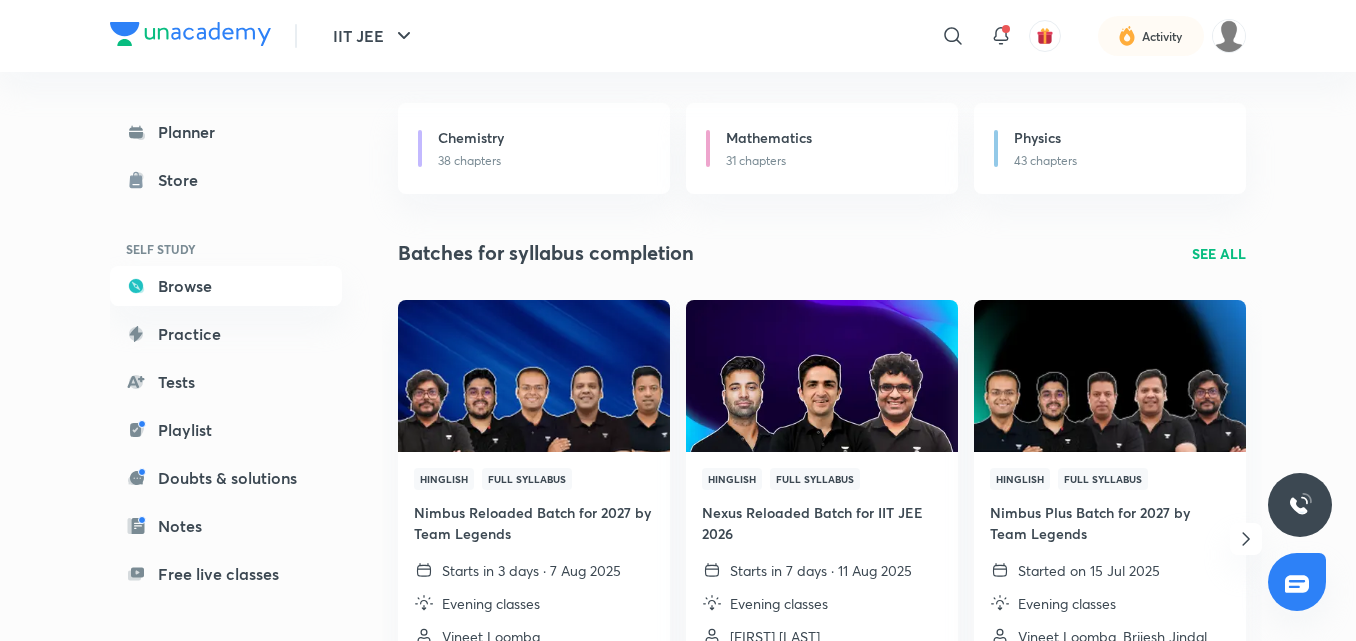 click on "SEE ALL" at bounding box center [1219, 253] 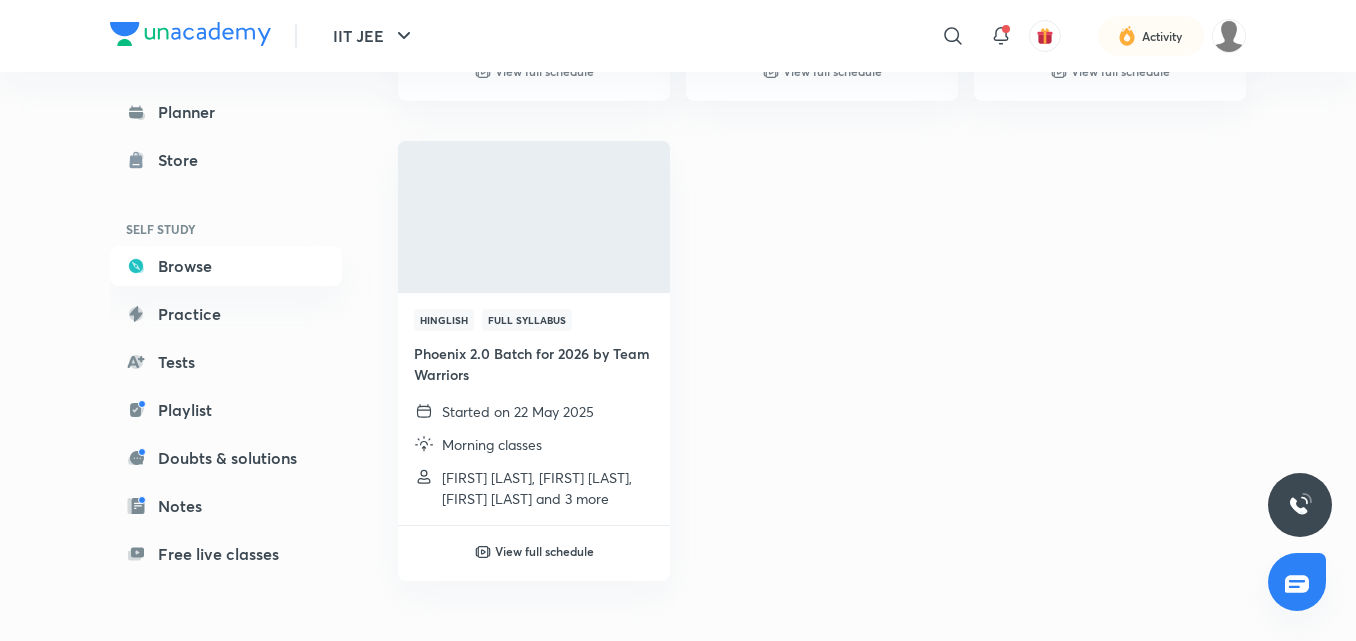 scroll, scrollTop: 0, scrollLeft: 0, axis: both 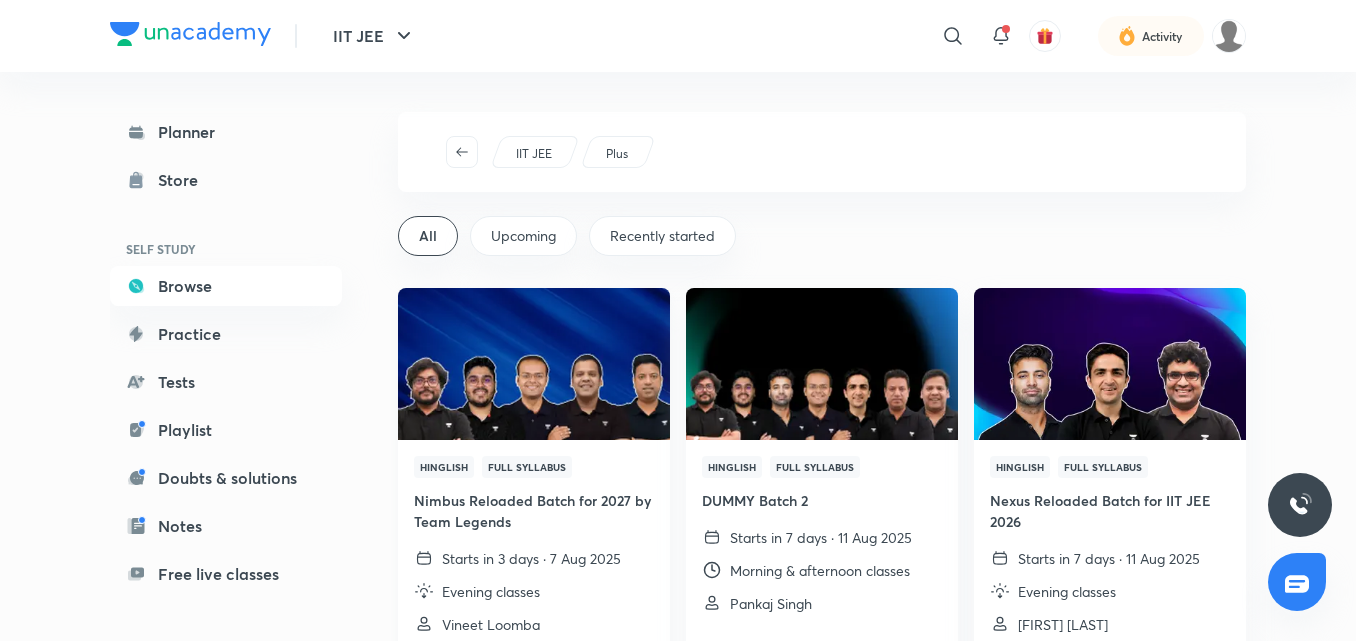 click at bounding box center [533, 363] 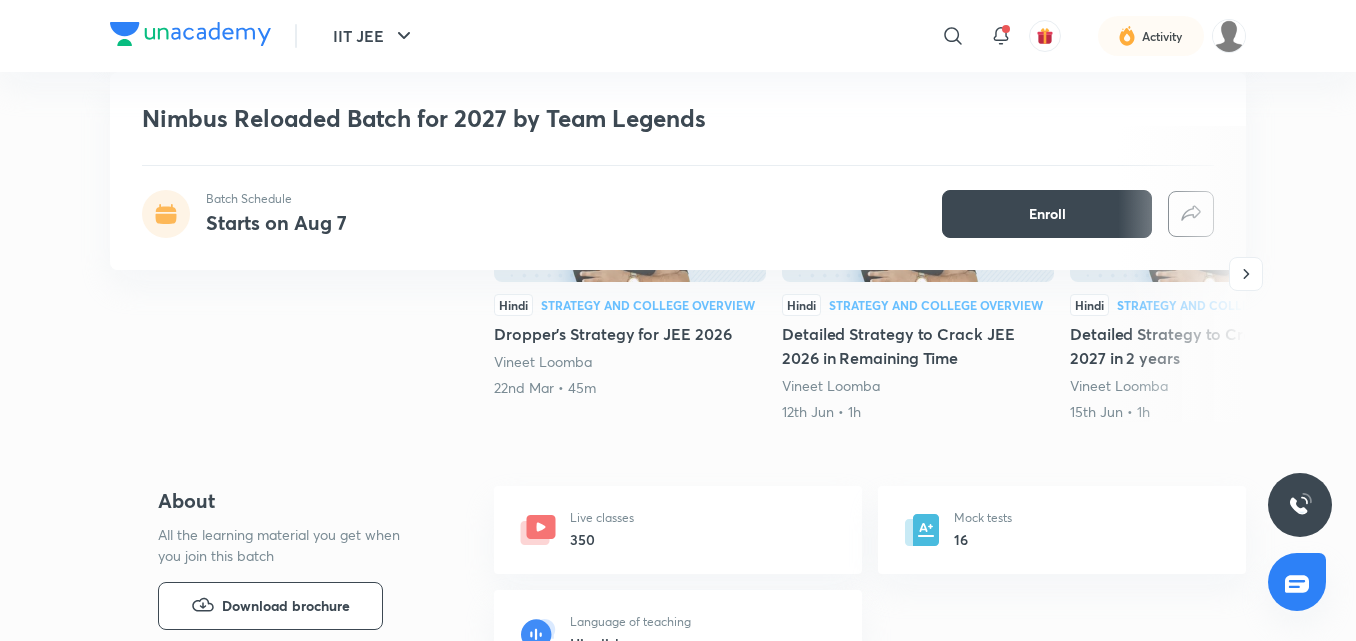 scroll, scrollTop: 300, scrollLeft: 0, axis: vertical 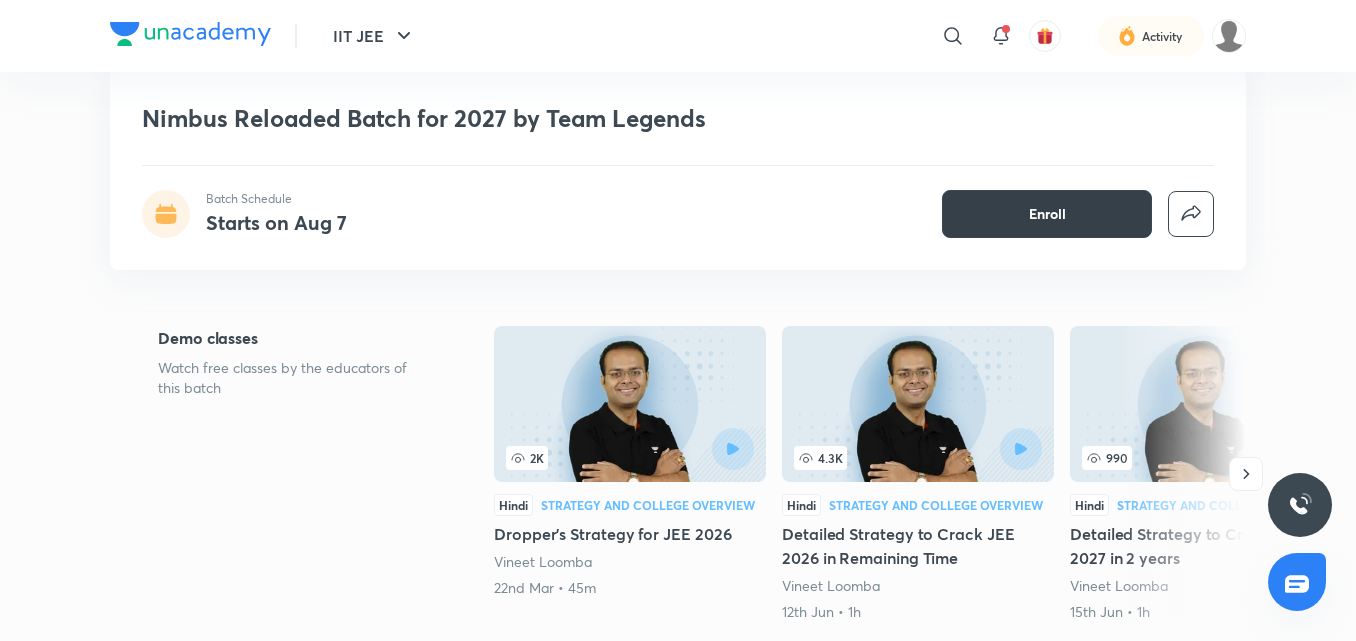 click on "Enroll" at bounding box center (1047, 214) 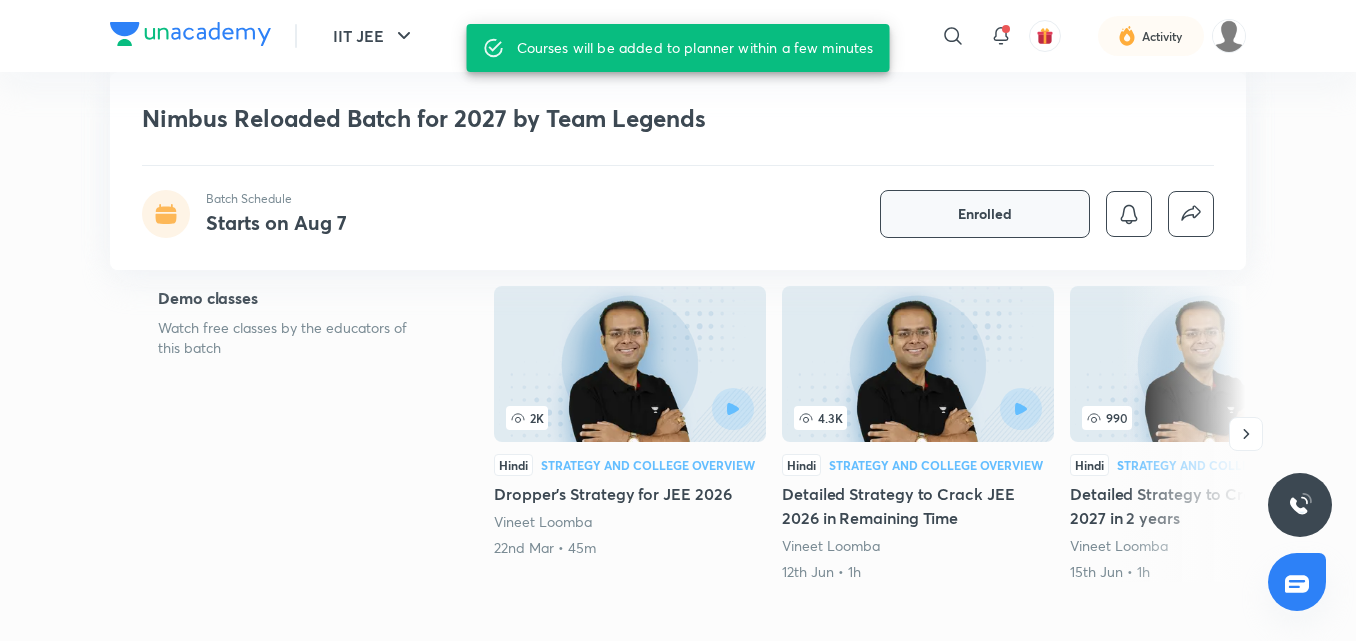 click on "Enrolled" at bounding box center [985, 214] 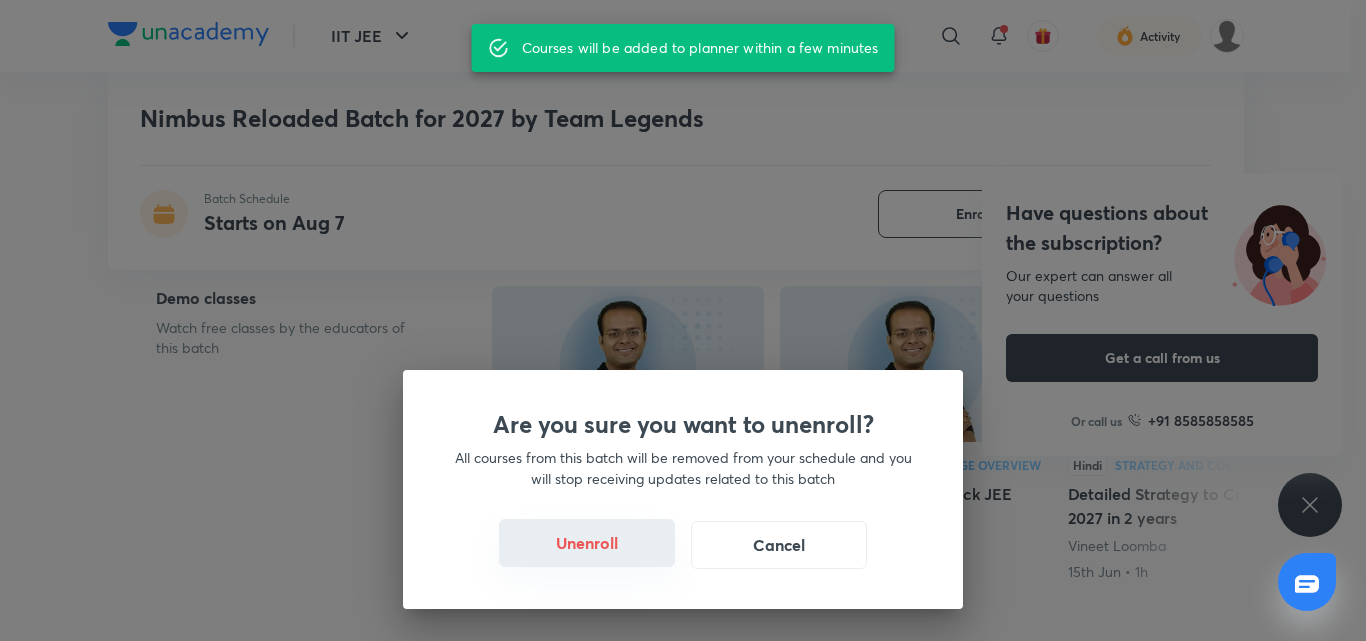 click on "Unenroll" at bounding box center [587, 543] 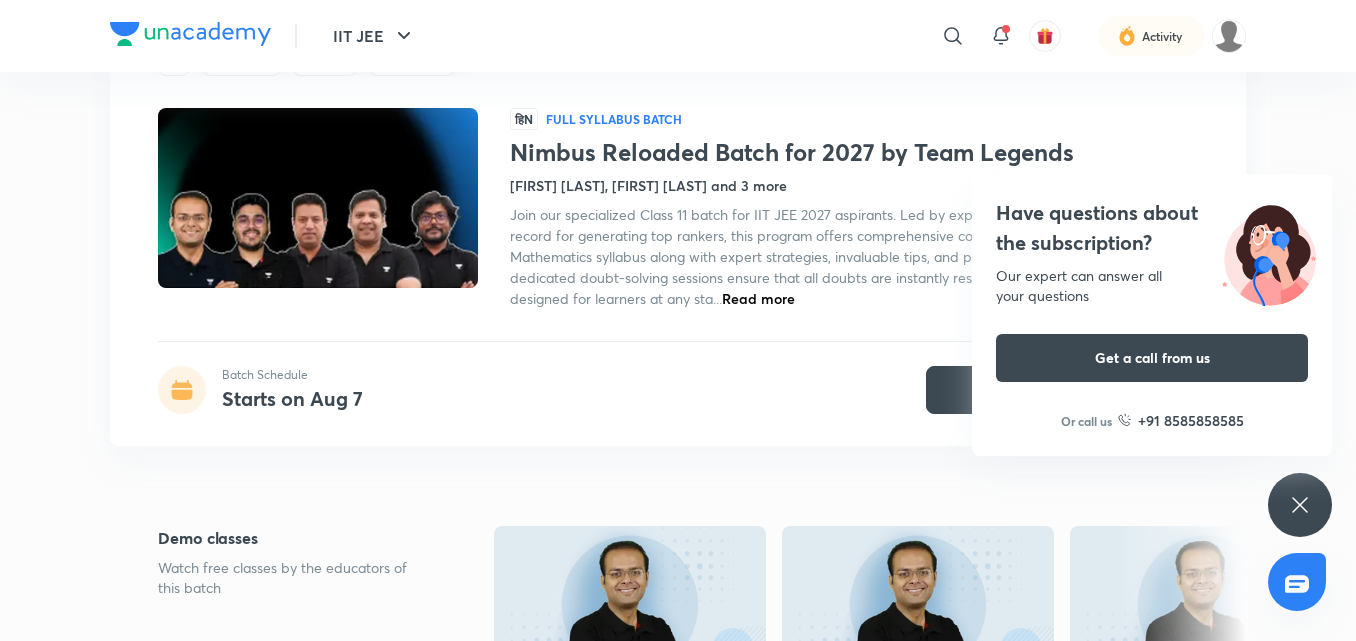 scroll, scrollTop: 0, scrollLeft: 0, axis: both 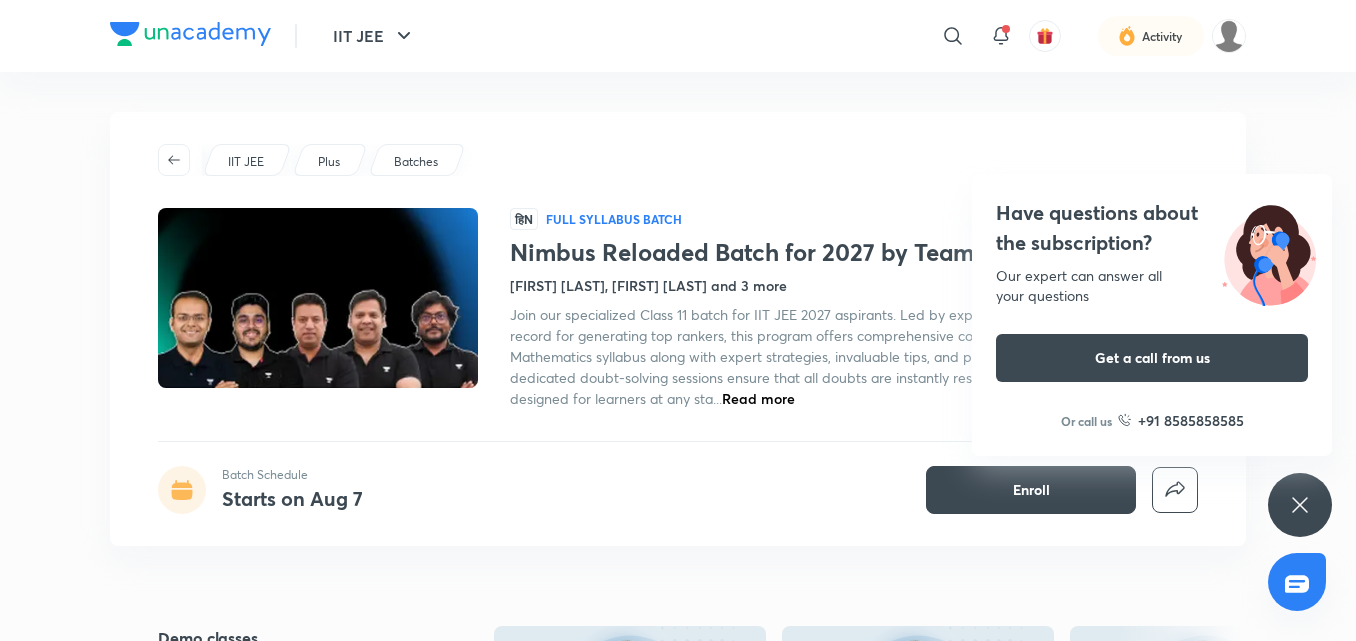 click on "IIT JEE Plus Batches हिN Full Syllabus Batch Nimbus Reloaded Batch for 2027 by Team Legends  Vineet Loomba, Mohammad Kashif Alam and 3 more Join our specialized Class 11 batch for IIT JEE 2027 aspirants. Led by experienced educators with a track record for generating top rankers, this program offers comprehensive coverage of Chemistry, Physics, and Mathematics syllabus along with expert strategies, invaluable tips, and practice sessions. Additionally, dedicated doubt-solving sessions ensure that all doubts are instantly resolved. The batch has been designed for learners at any sta...  Read more Batch Schedule Starts on Aug 7 Enroll" at bounding box center (678, 329) 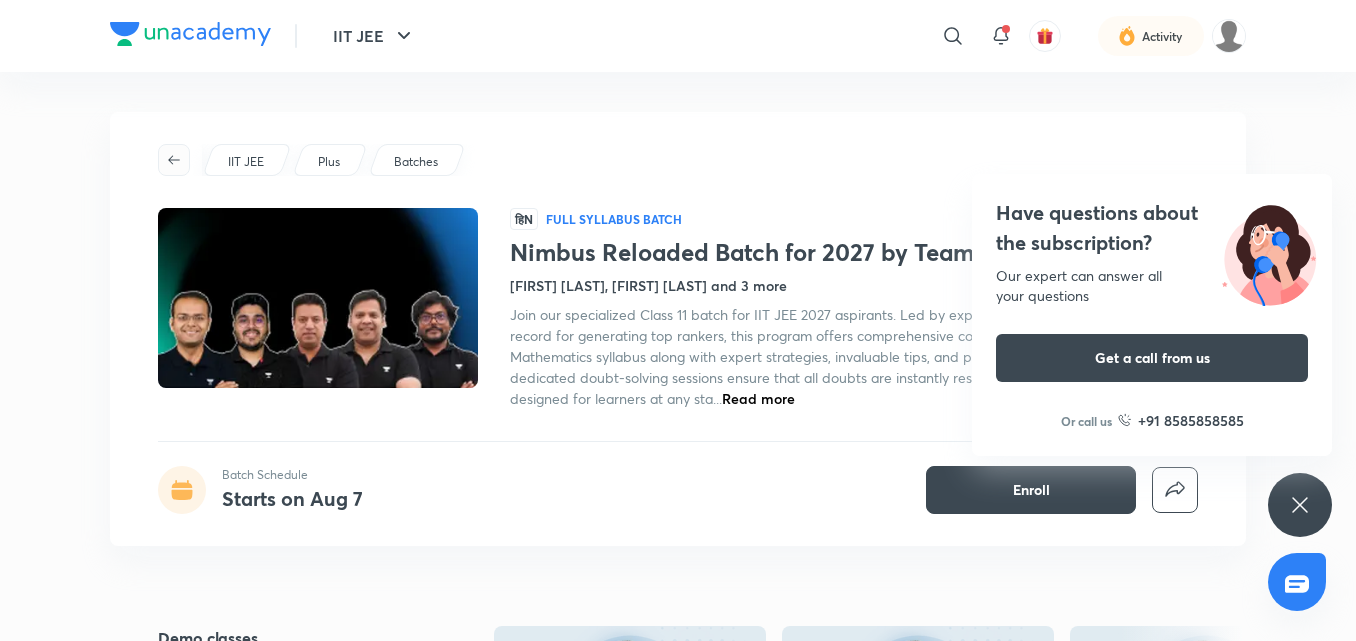 click 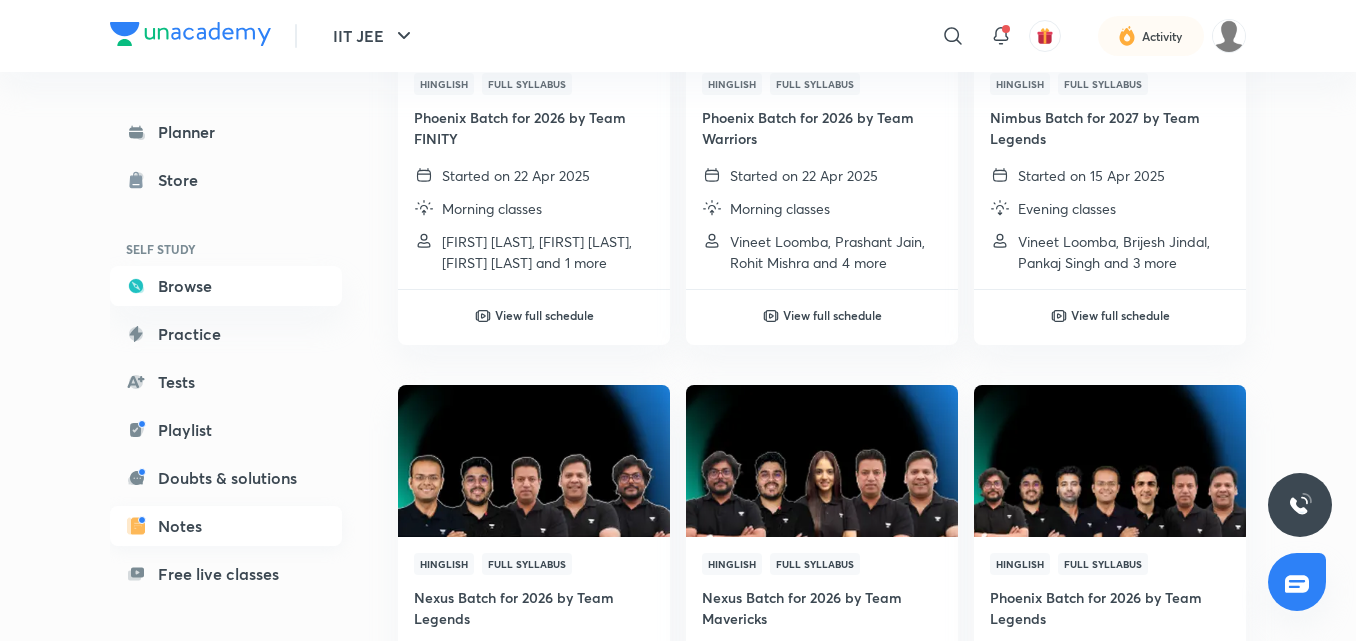 scroll, scrollTop: 3042, scrollLeft: 0, axis: vertical 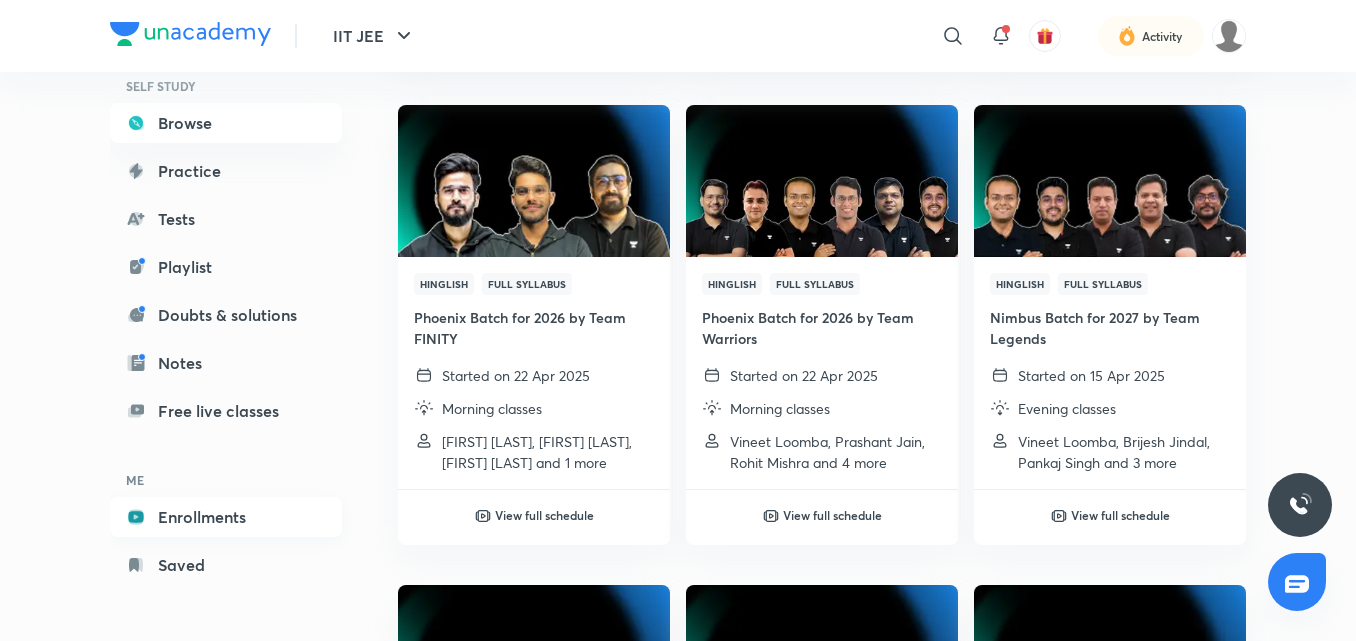 click on "Enrollments" at bounding box center (226, 517) 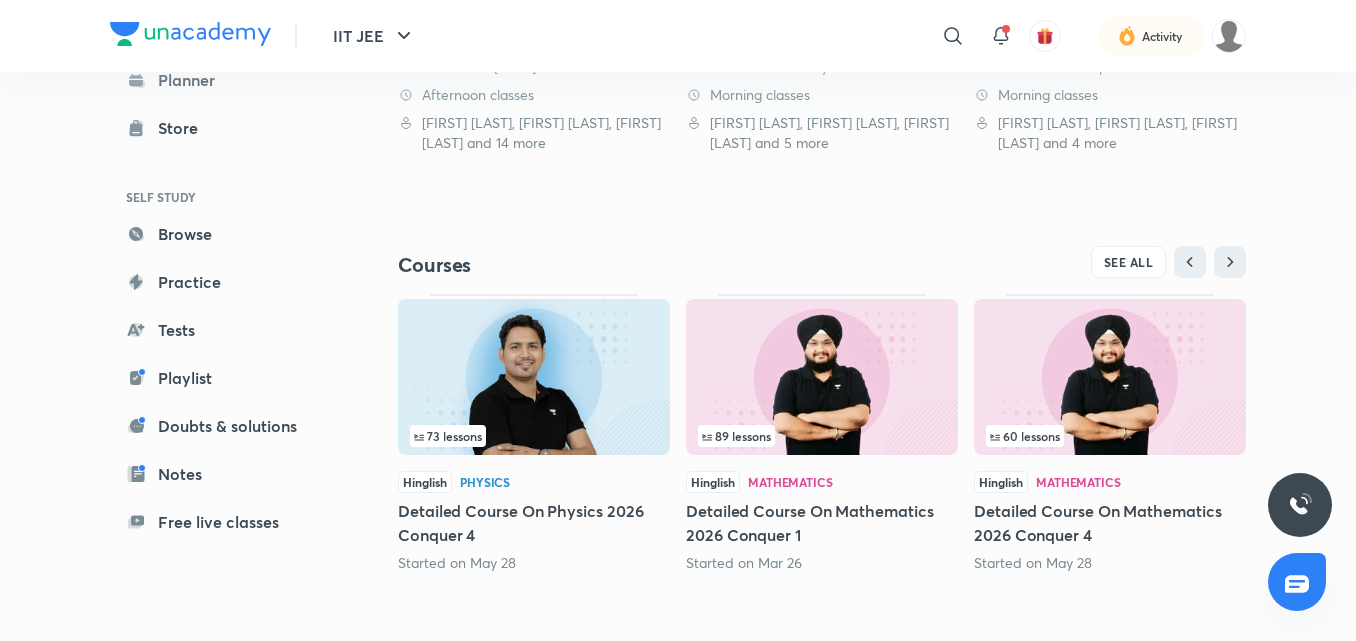 scroll, scrollTop: 311, scrollLeft: 0, axis: vertical 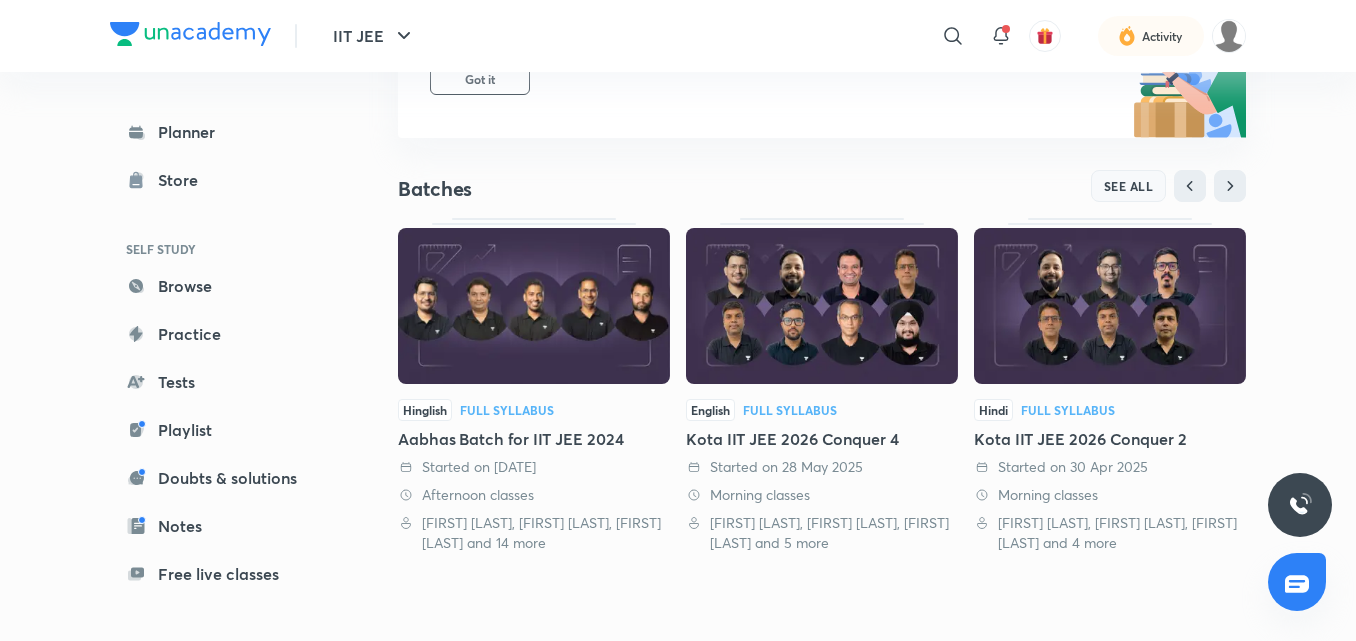 click on "SEE ALL" at bounding box center [1129, 186] 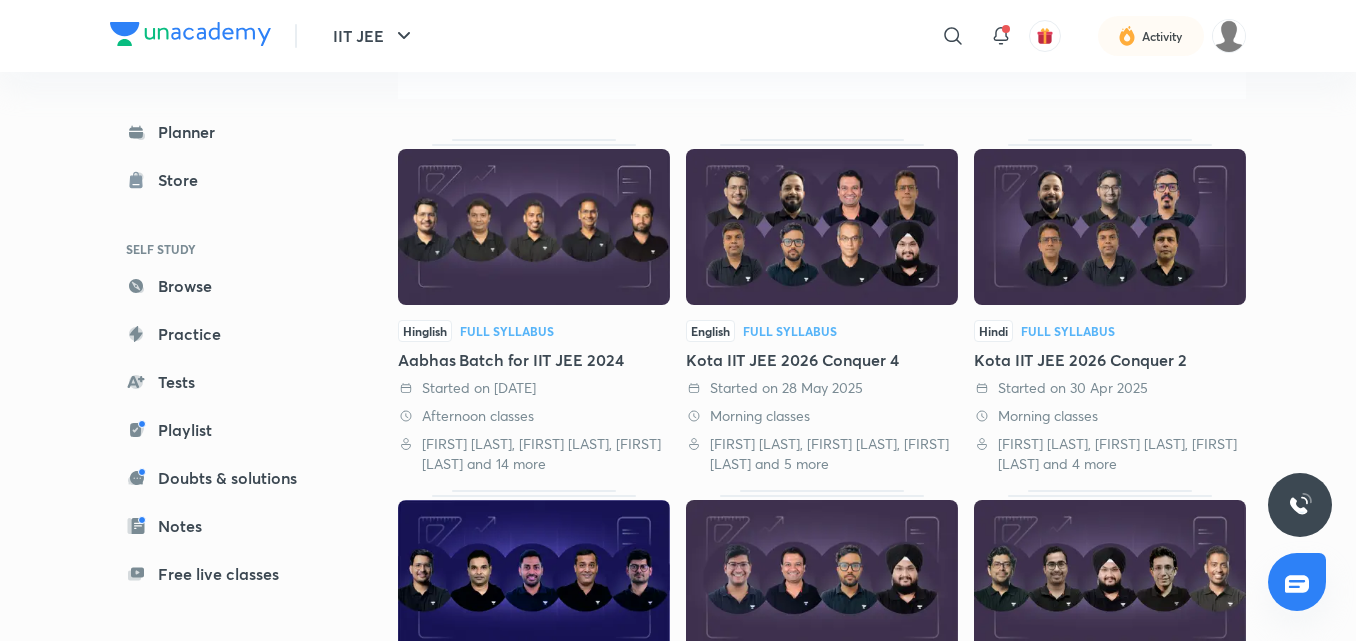 scroll, scrollTop: 43, scrollLeft: 0, axis: vertical 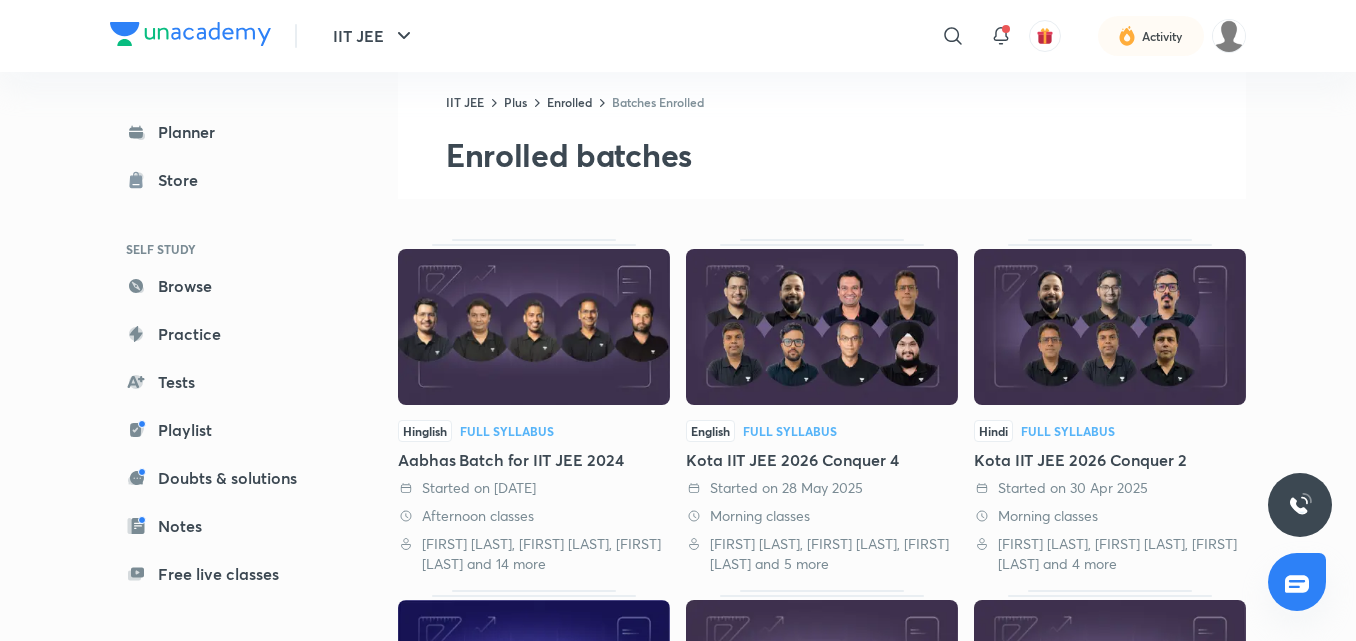 click at bounding box center [1110, 327] 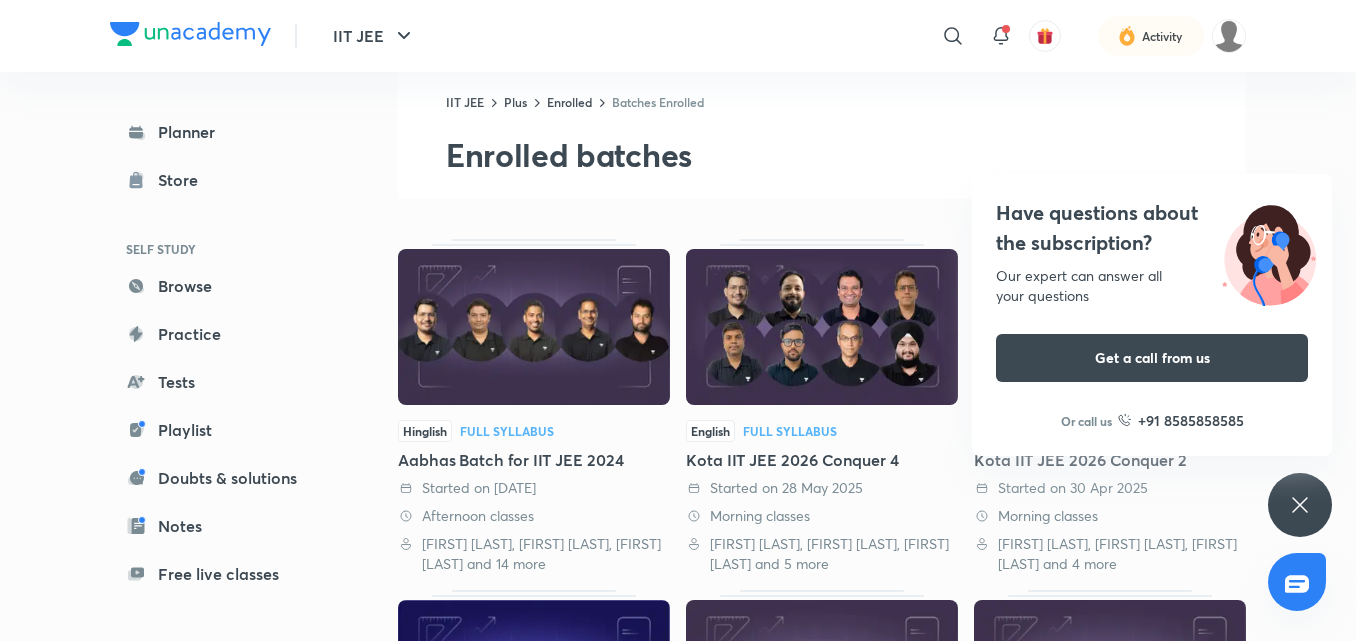 click 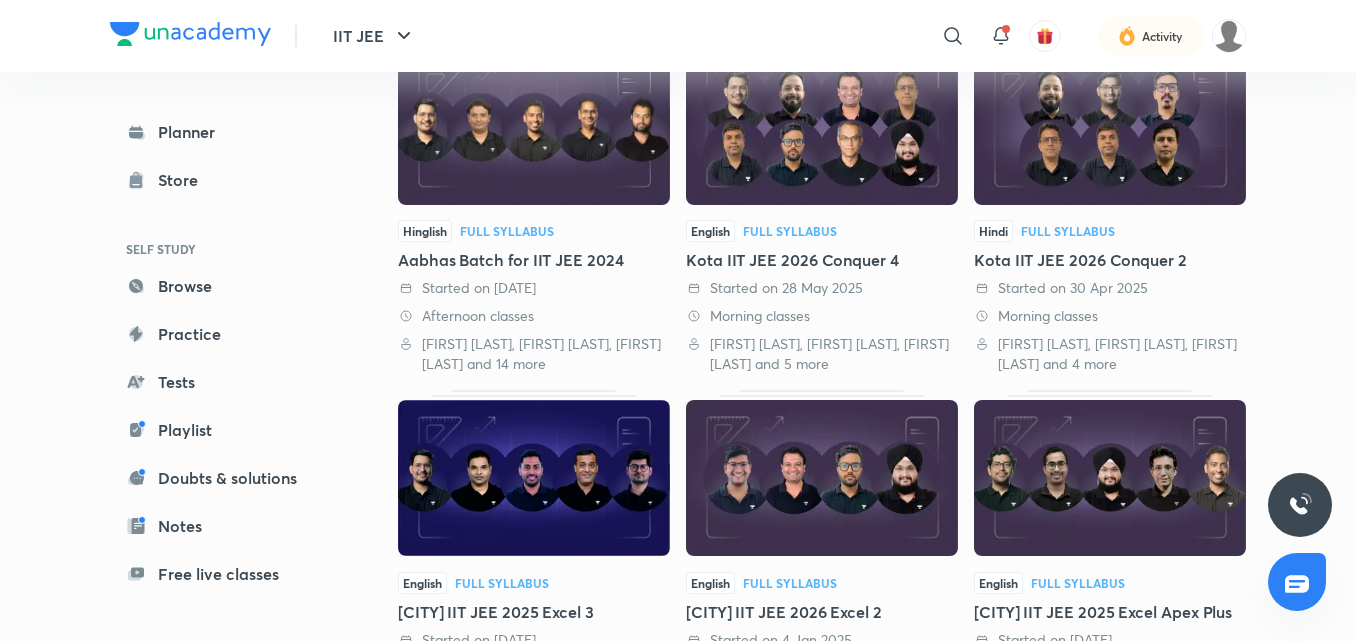 scroll, scrollTop: 443, scrollLeft: 0, axis: vertical 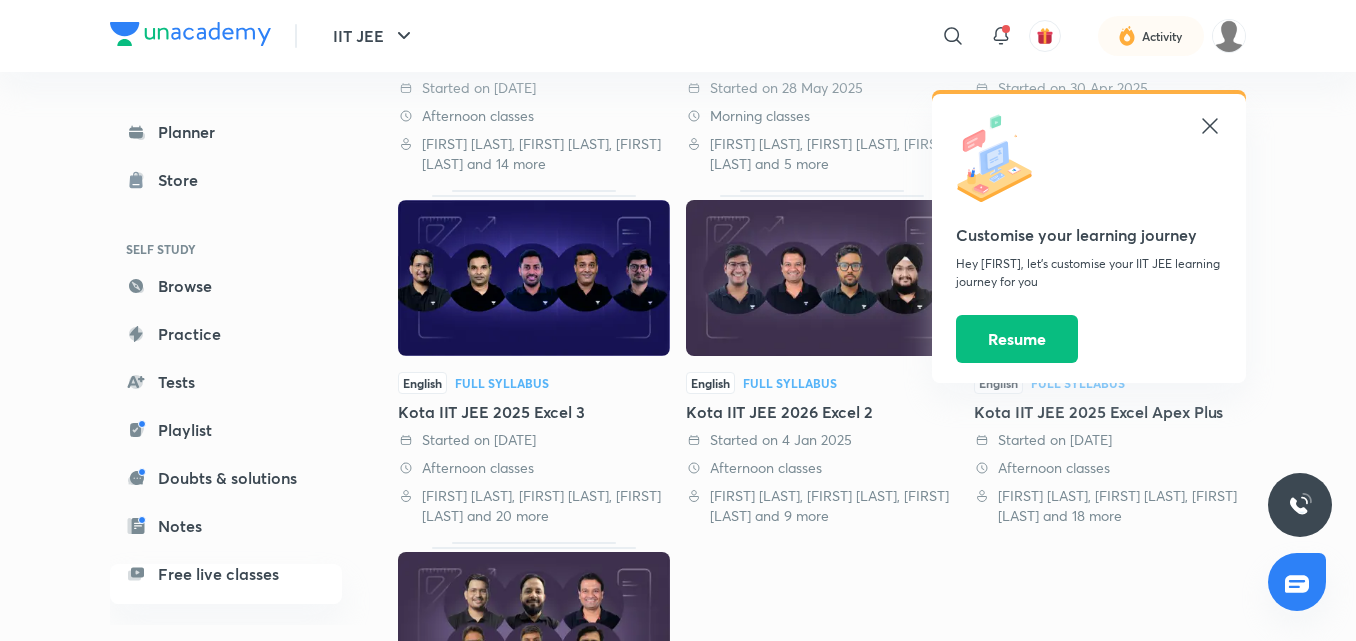 click 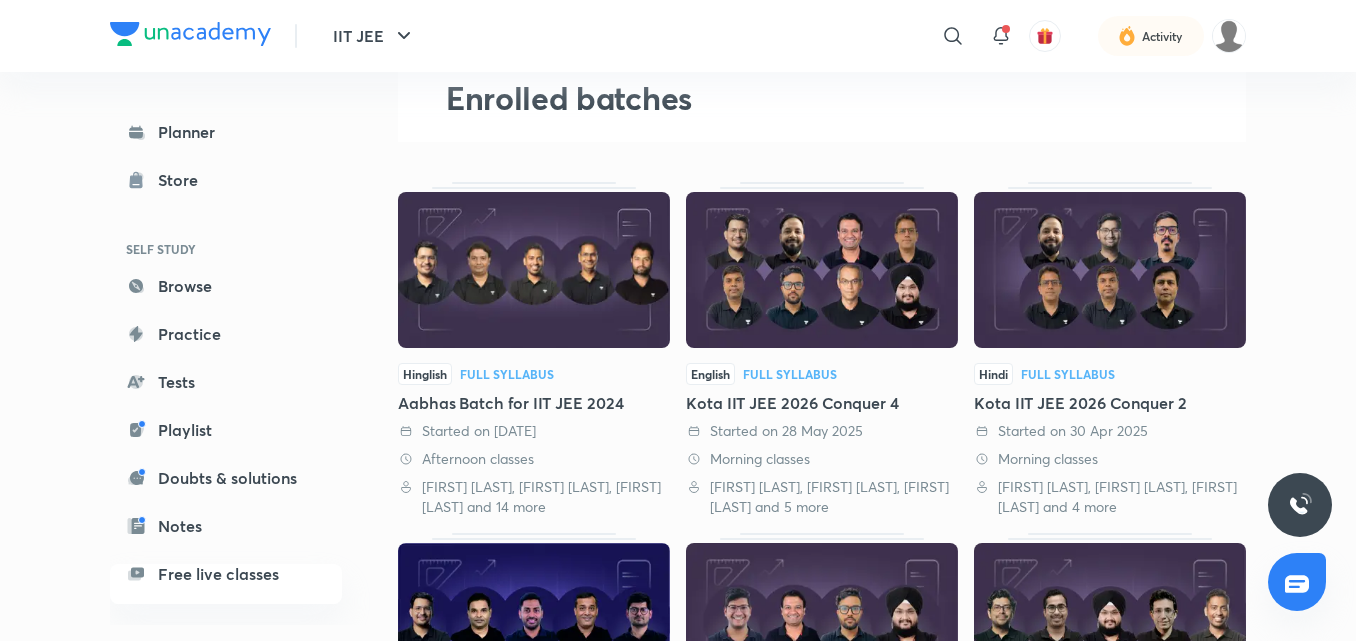 scroll, scrollTop: 300, scrollLeft: 0, axis: vertical 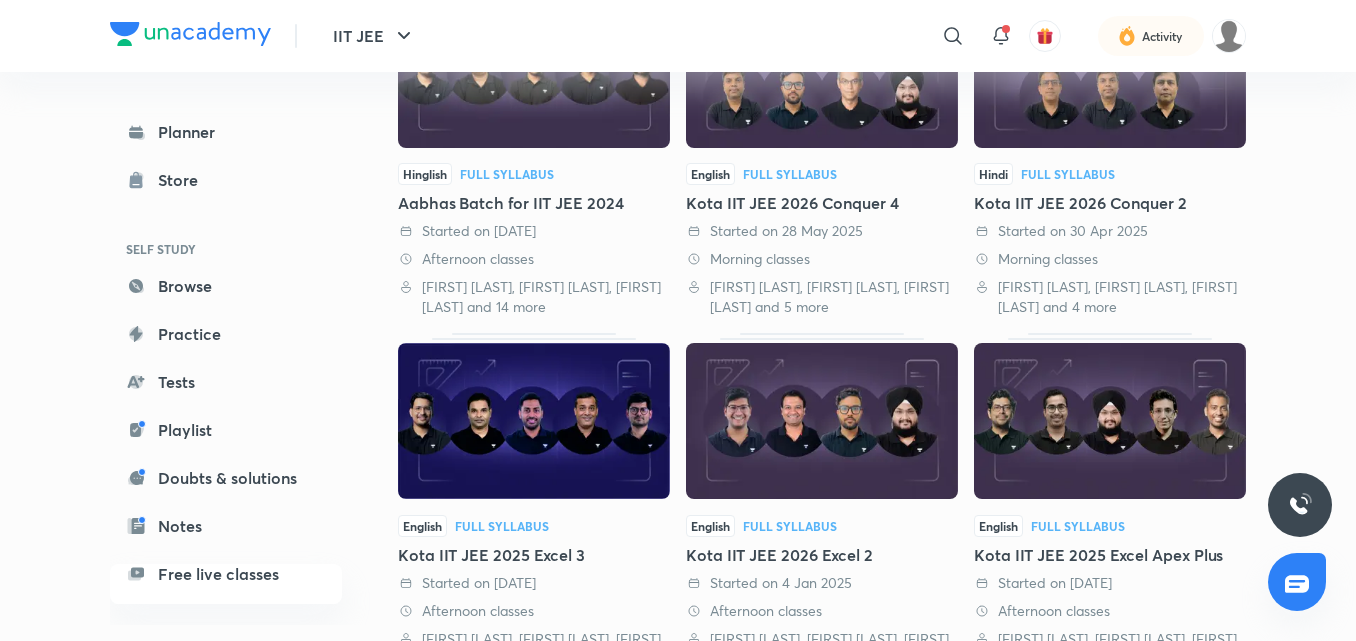 click at bounding box center [534, 421] 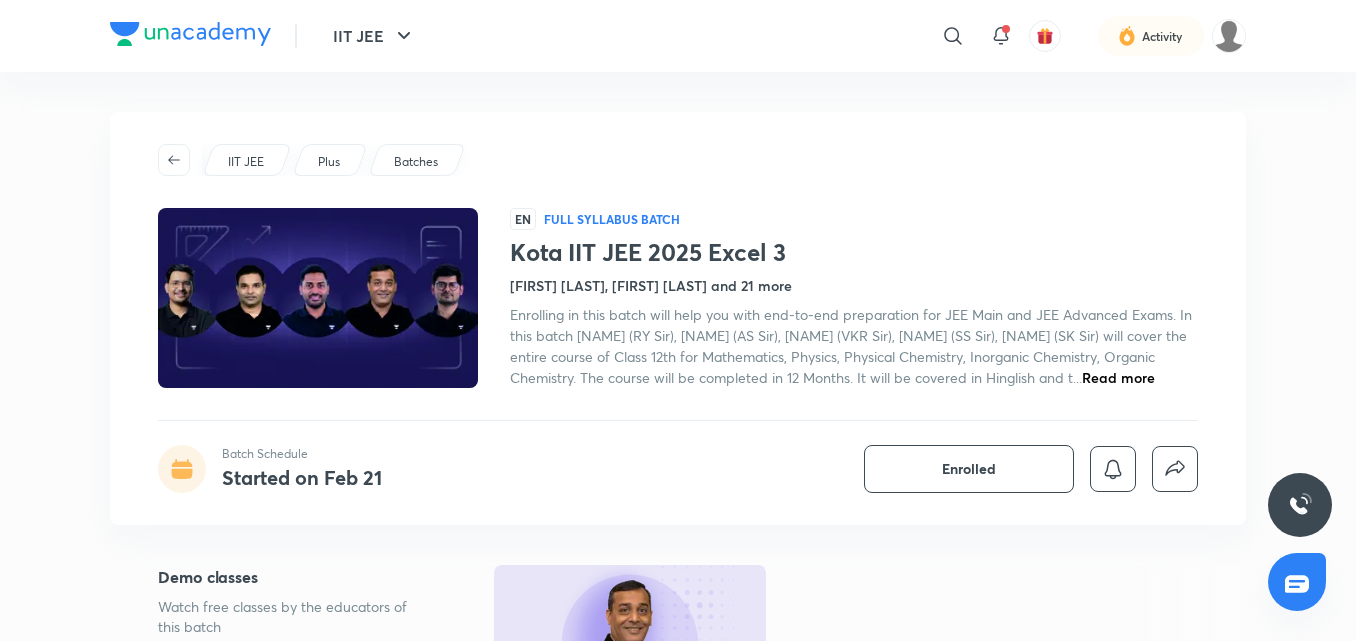 click on "Enrolled" at bounding box center (969, 469) 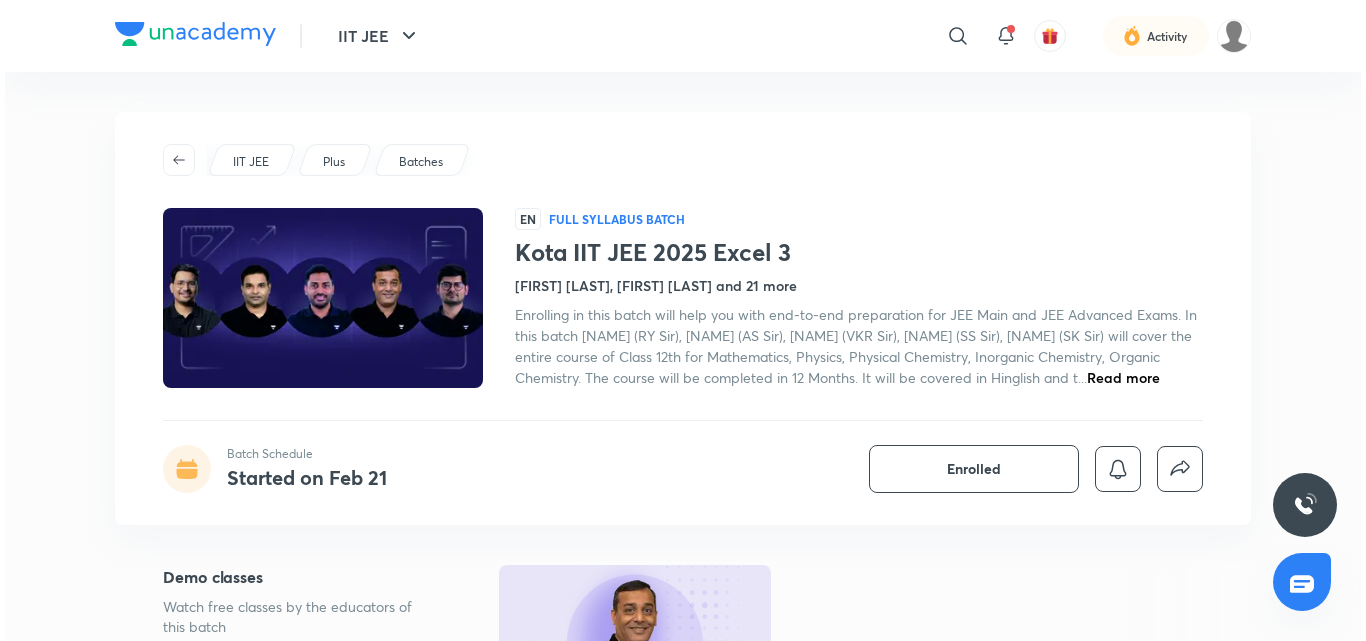 scroll, scrollTop: 0, scrollLeft: 0, axis: both 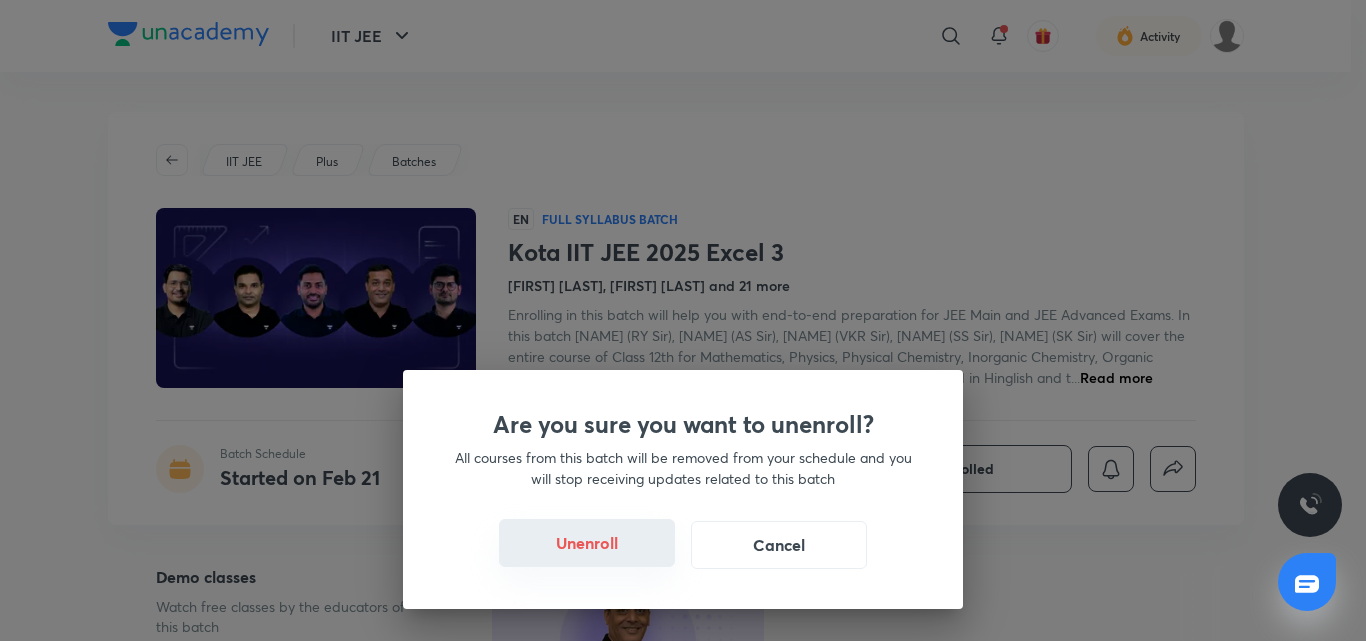 click on "Unenroll" at bounding box center (587, 543) 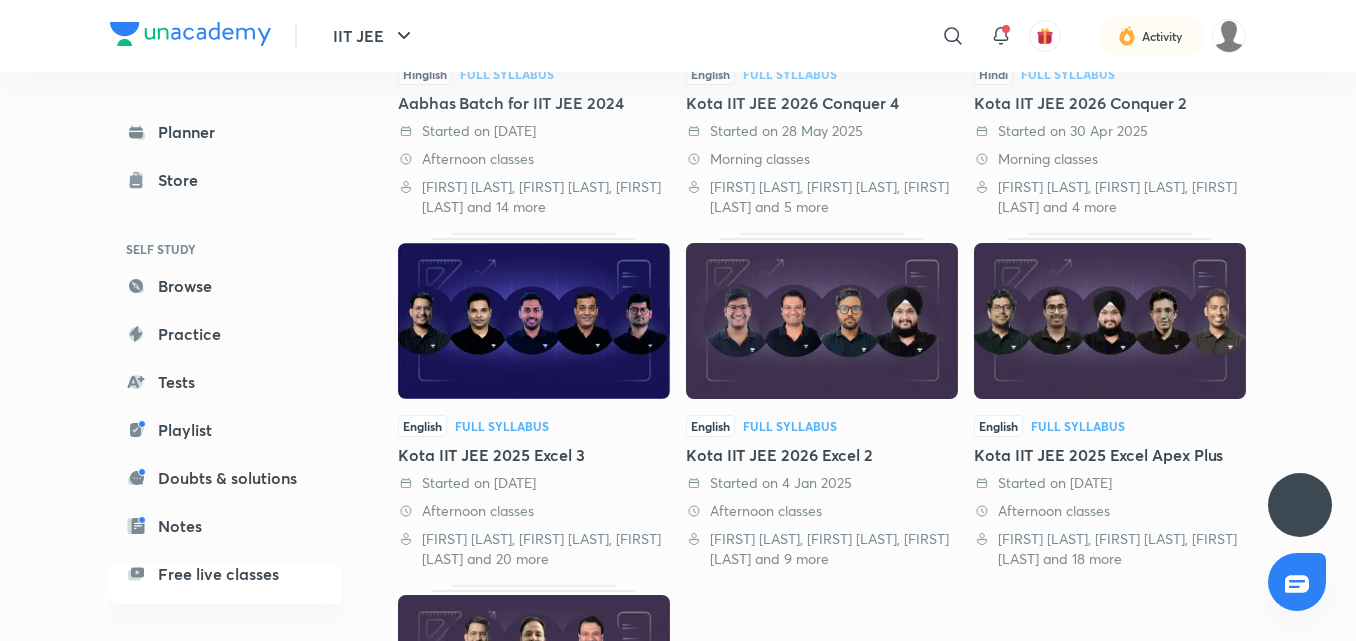 scroll, scrollTop: 400, scrollLeft: 0, axis: vertical 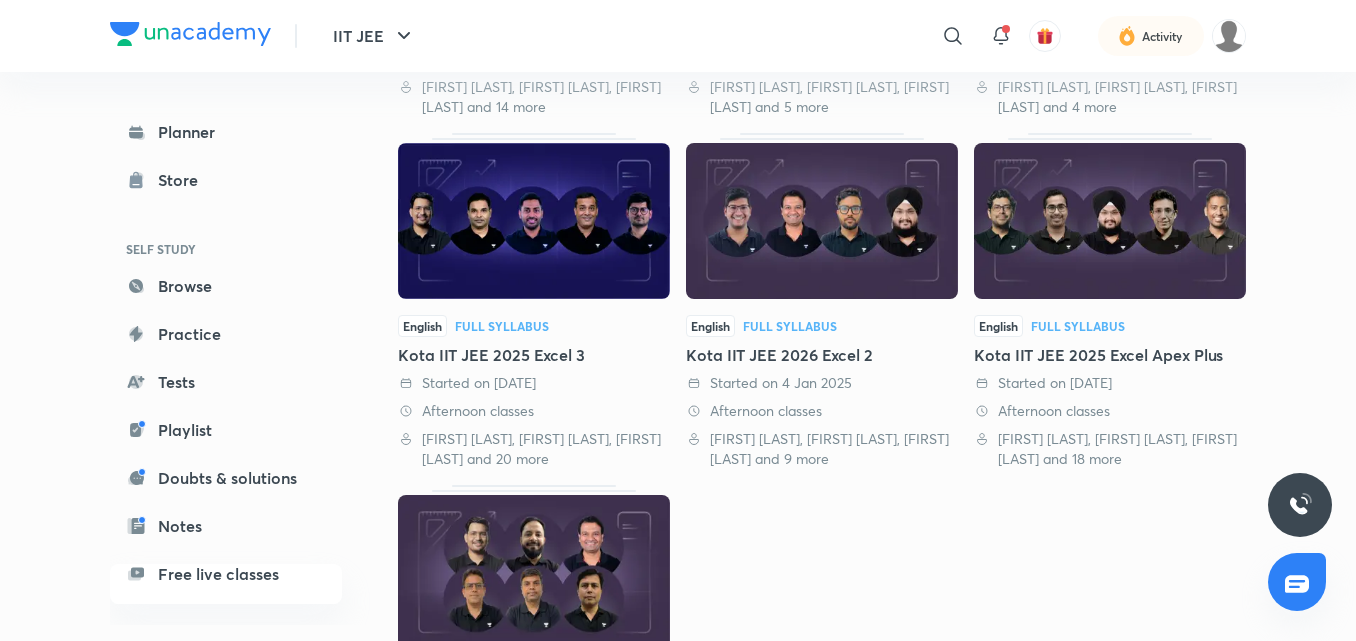 click at bounding box center [822, 221] 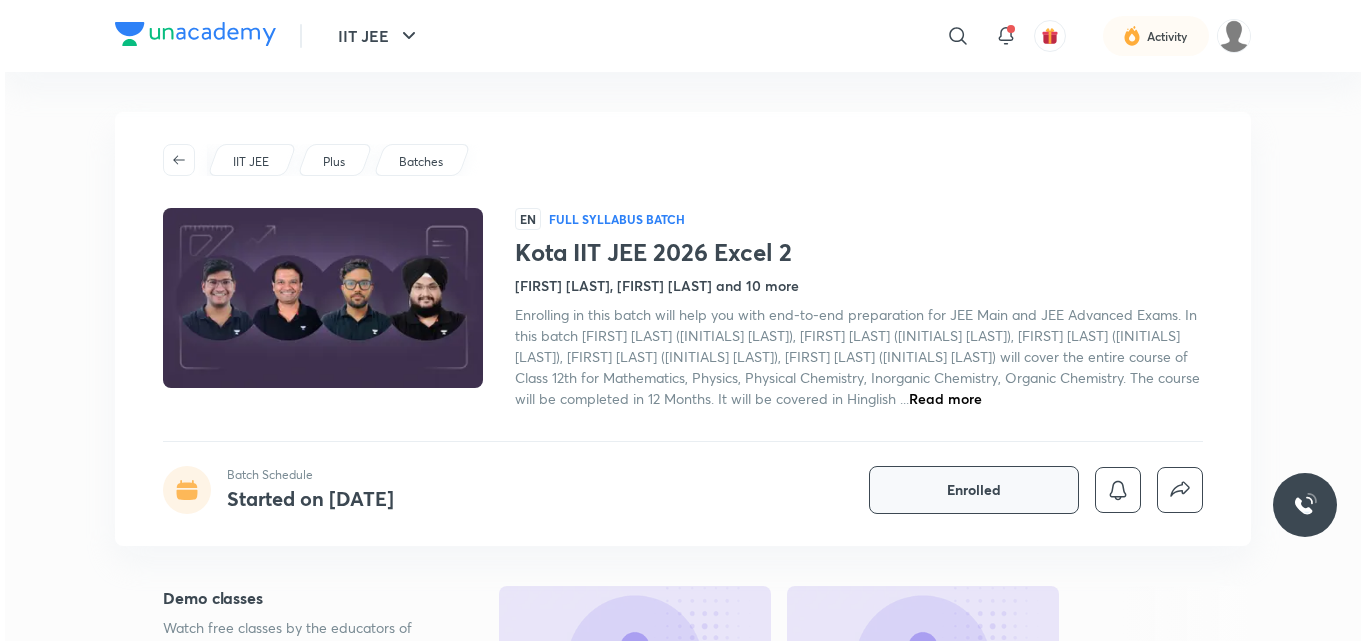 scroll, scrollTop: 0, scrollLeft: 0, axis: both 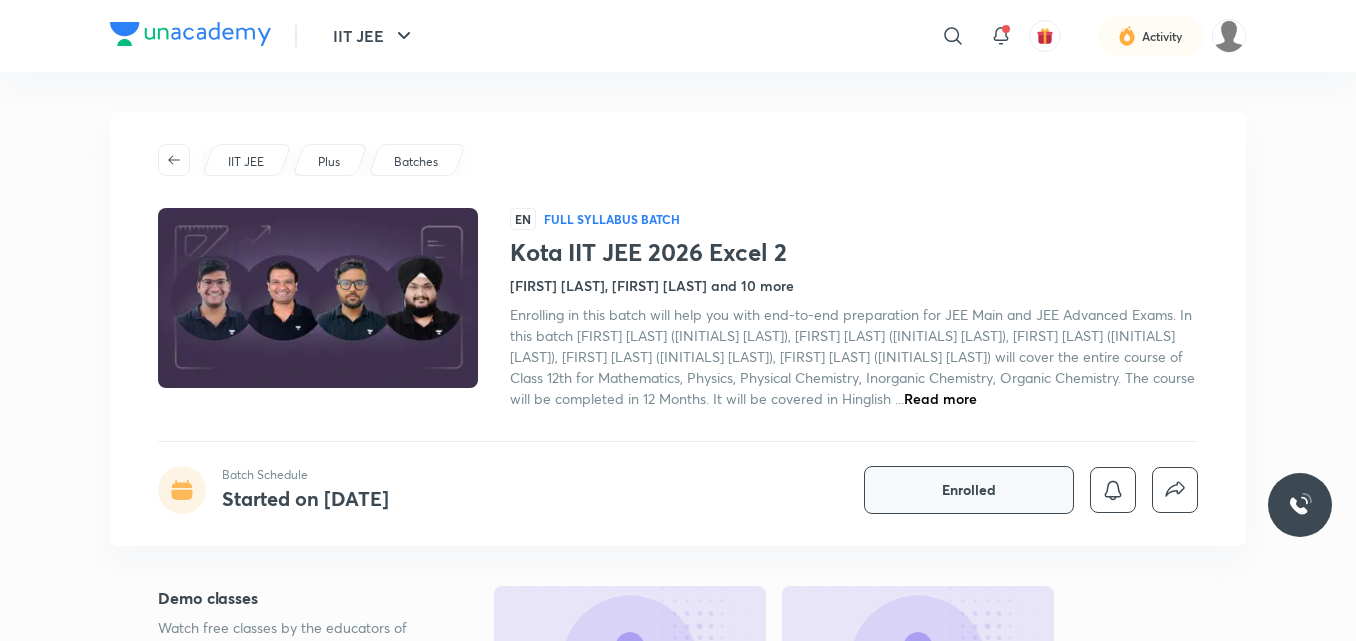 click on "Enrolled" at bounding box center (969, 490) 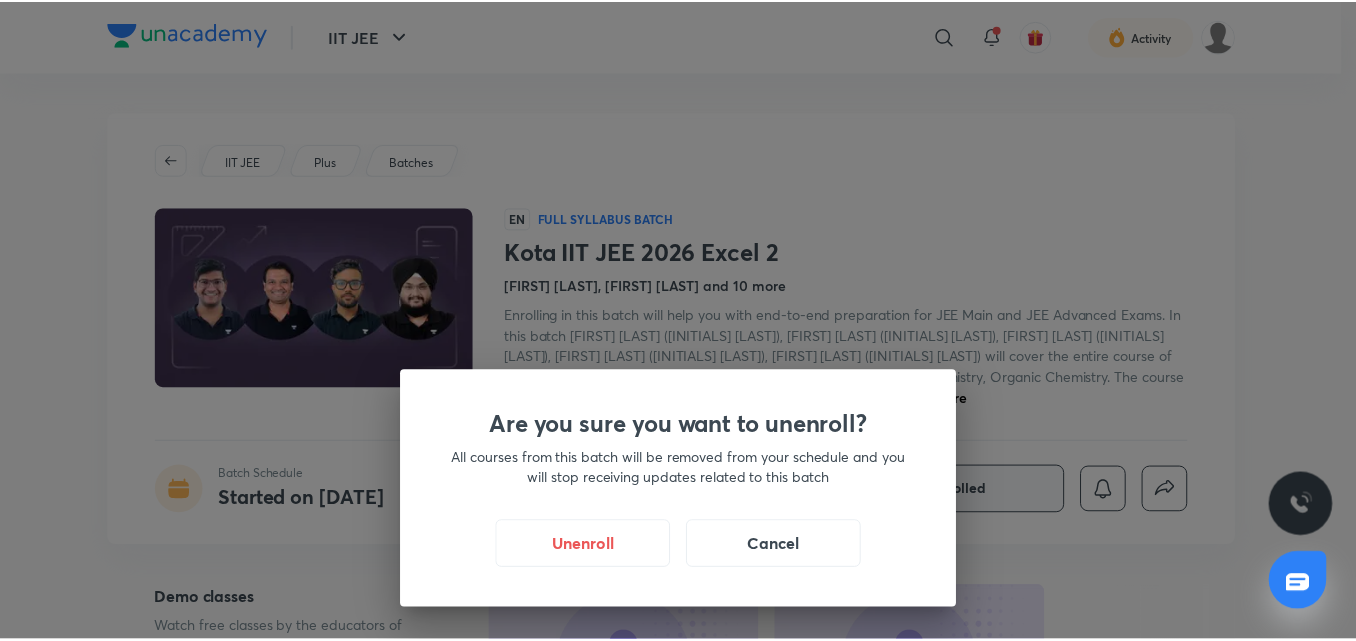 scroll, scrollTop: 0, scrollLeft: 0, axis: both 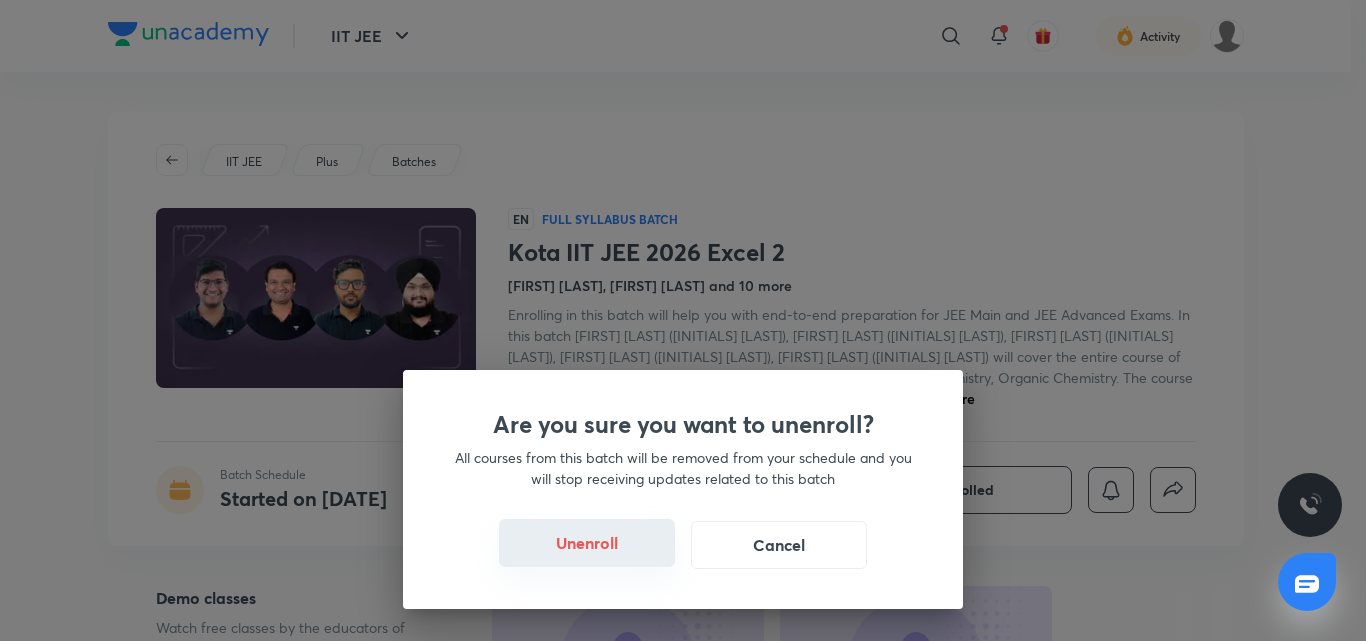 click on "Unenroll" at bounding box center [587, 543] 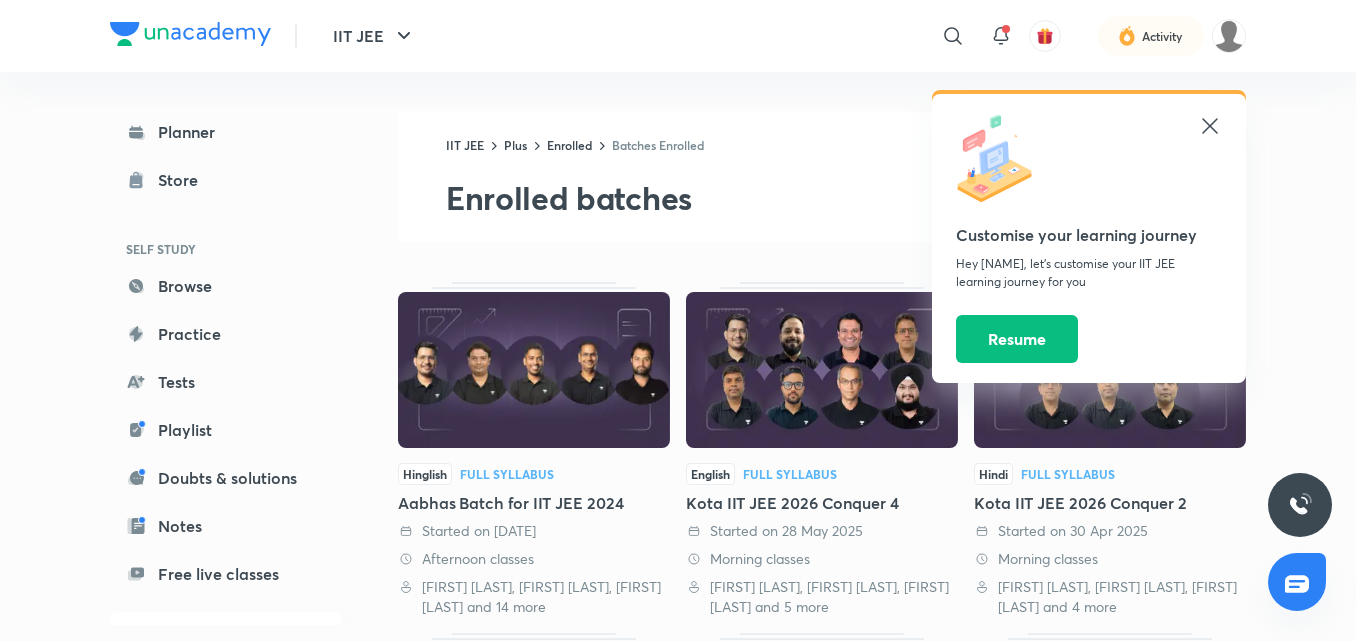 scroll, scrollTop: 500, scrollLeft: 0, axis: vertical 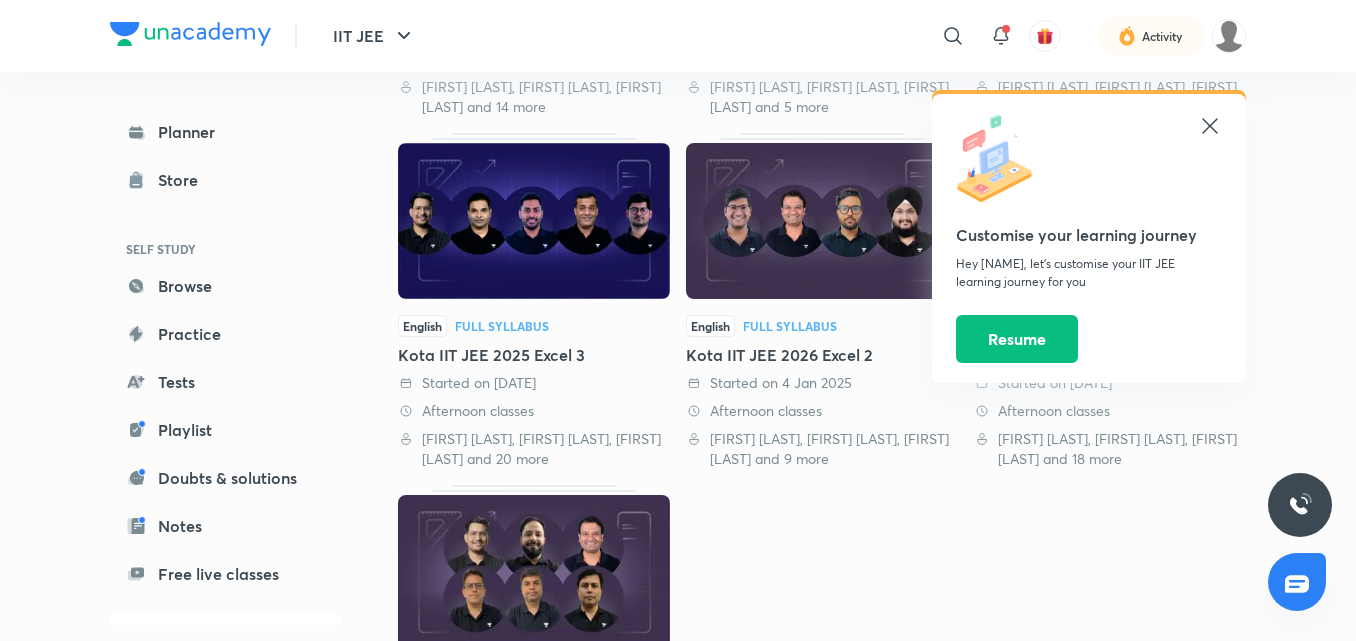click 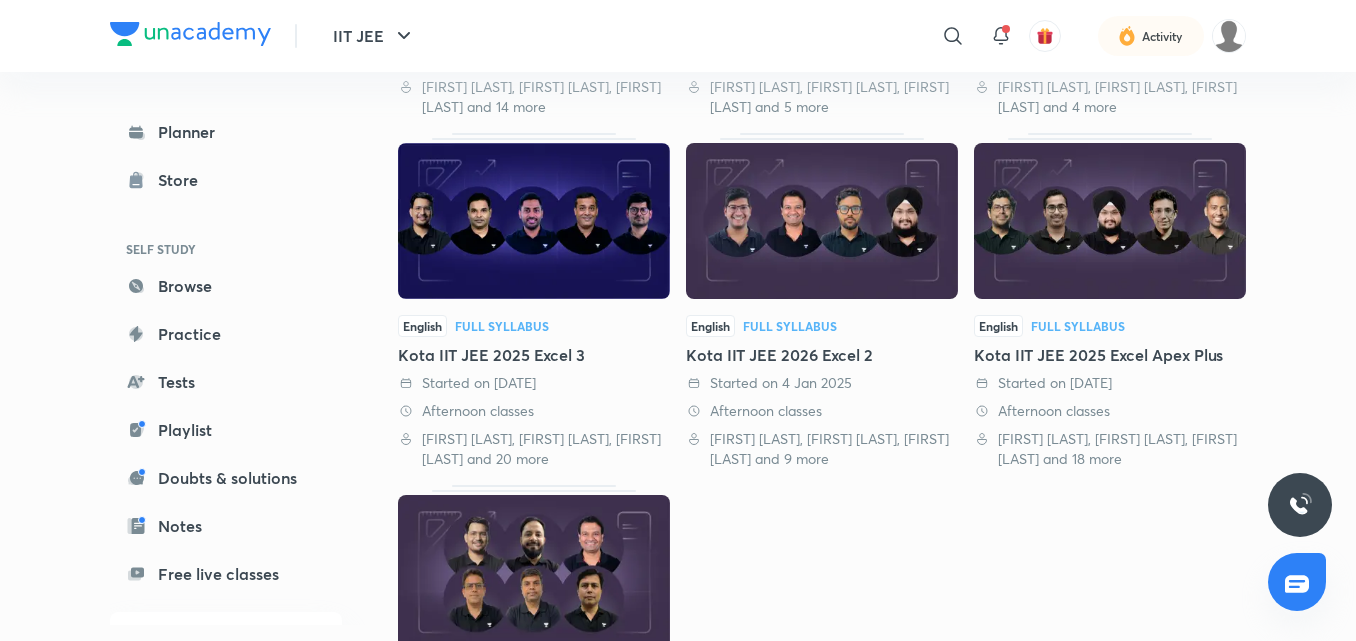 click at bounding box center [1110, 221] 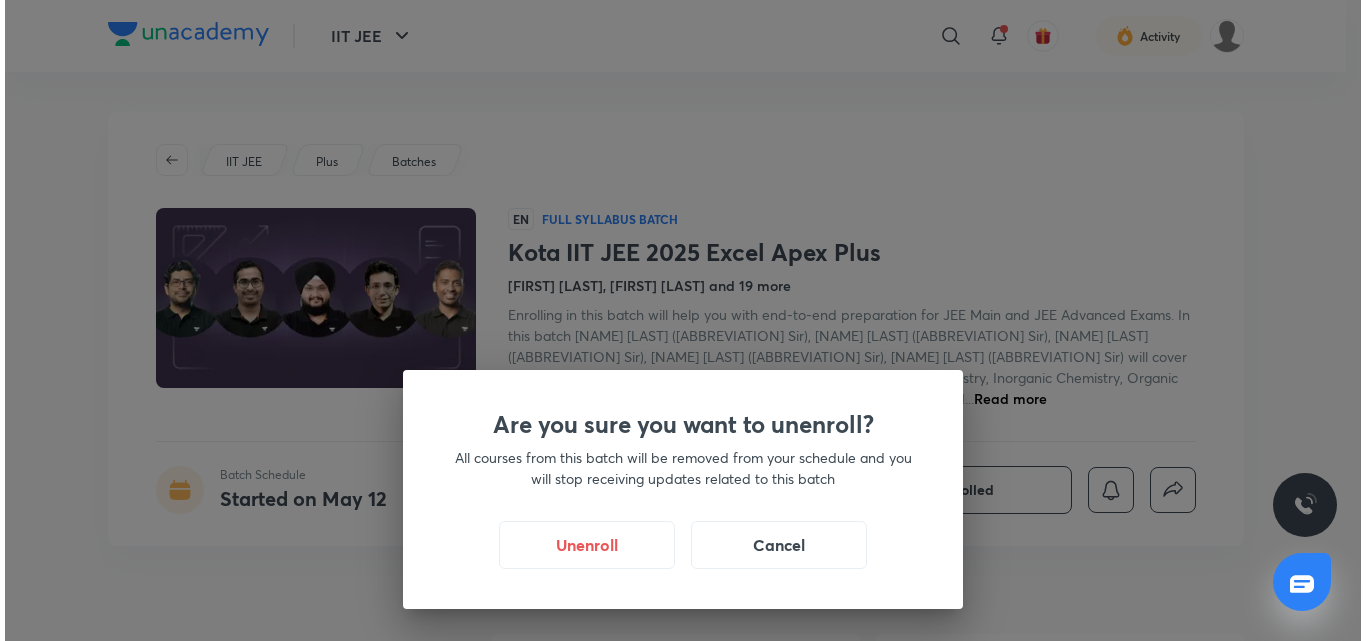 scroll, scrollTop: 0, scrollLeft: 0, axis: both 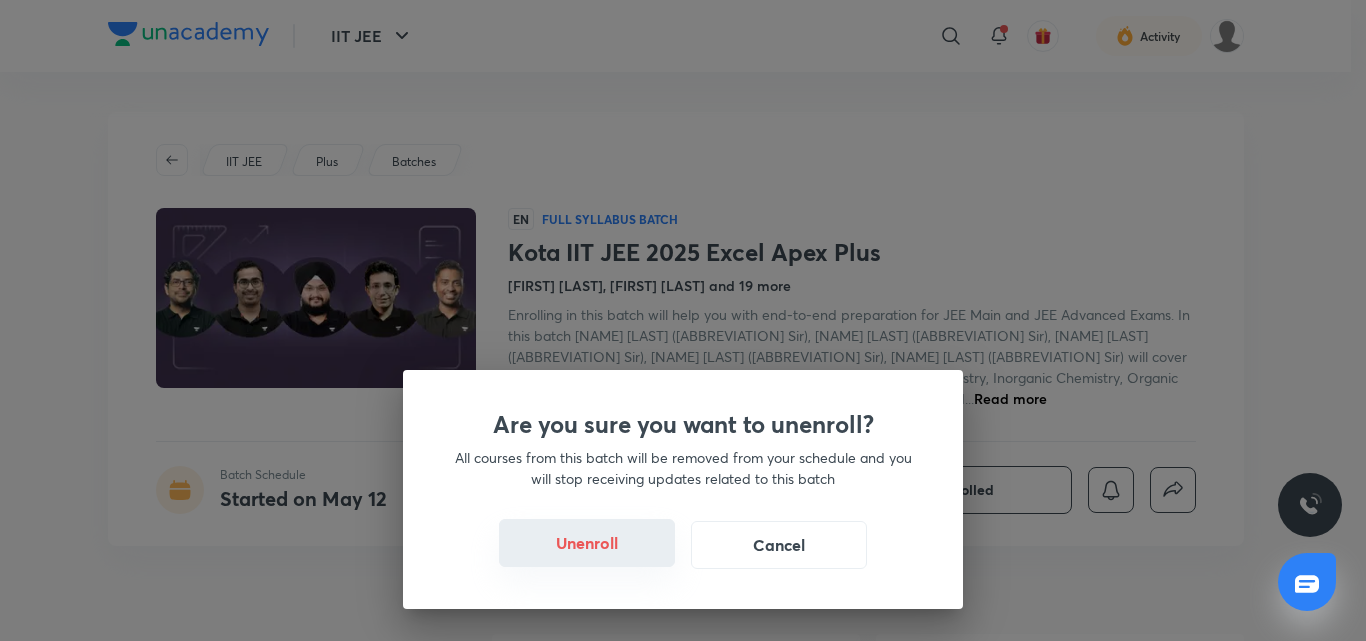 click on "Unenroll" at bounding box center (587, 543) 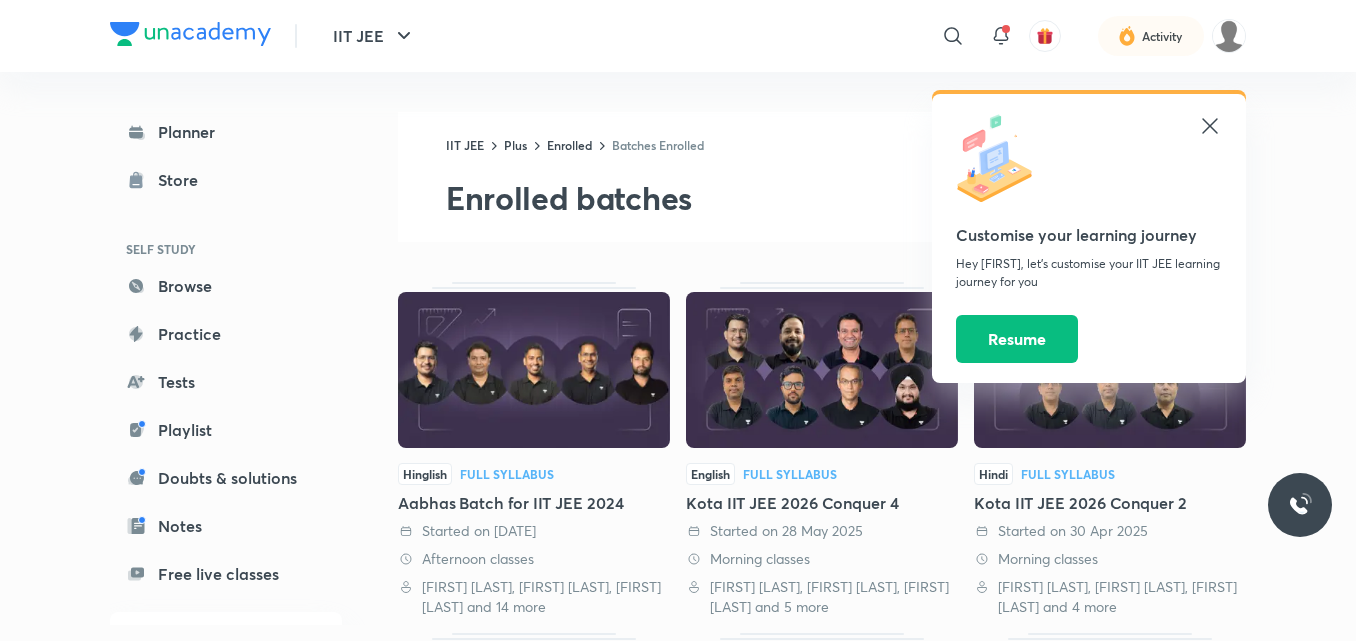 scroll, scrollTop: 120, scrollLeft: 0, axis: vertical 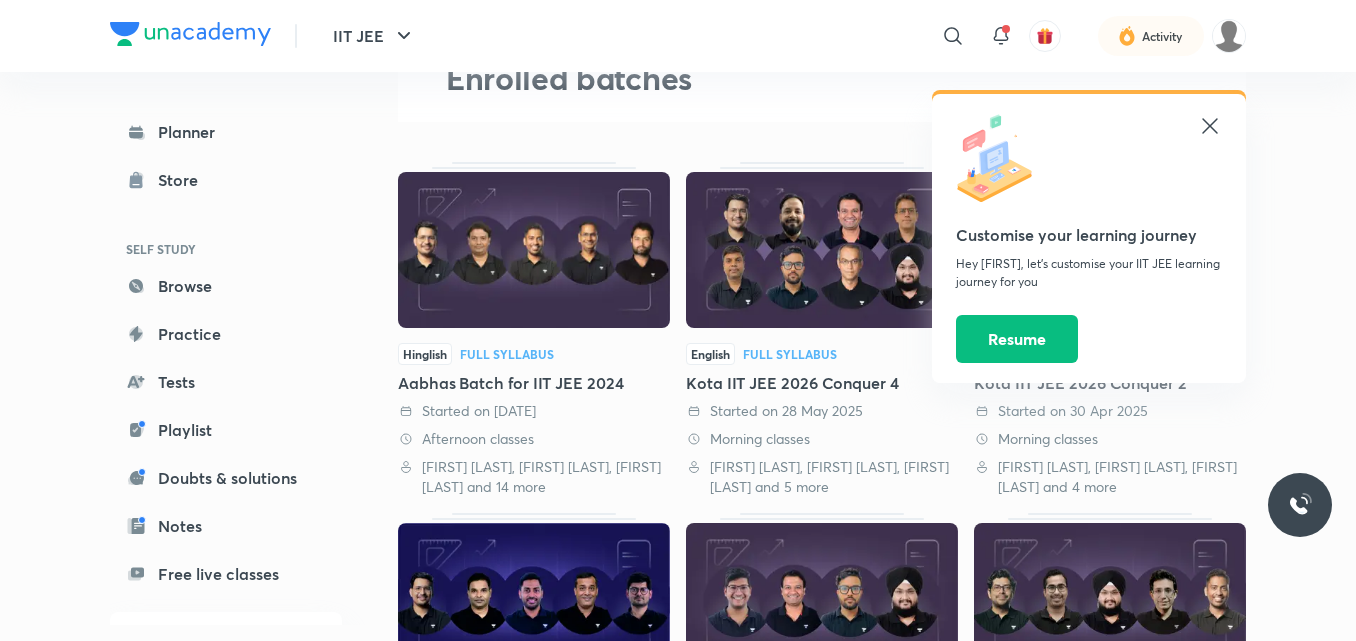 click 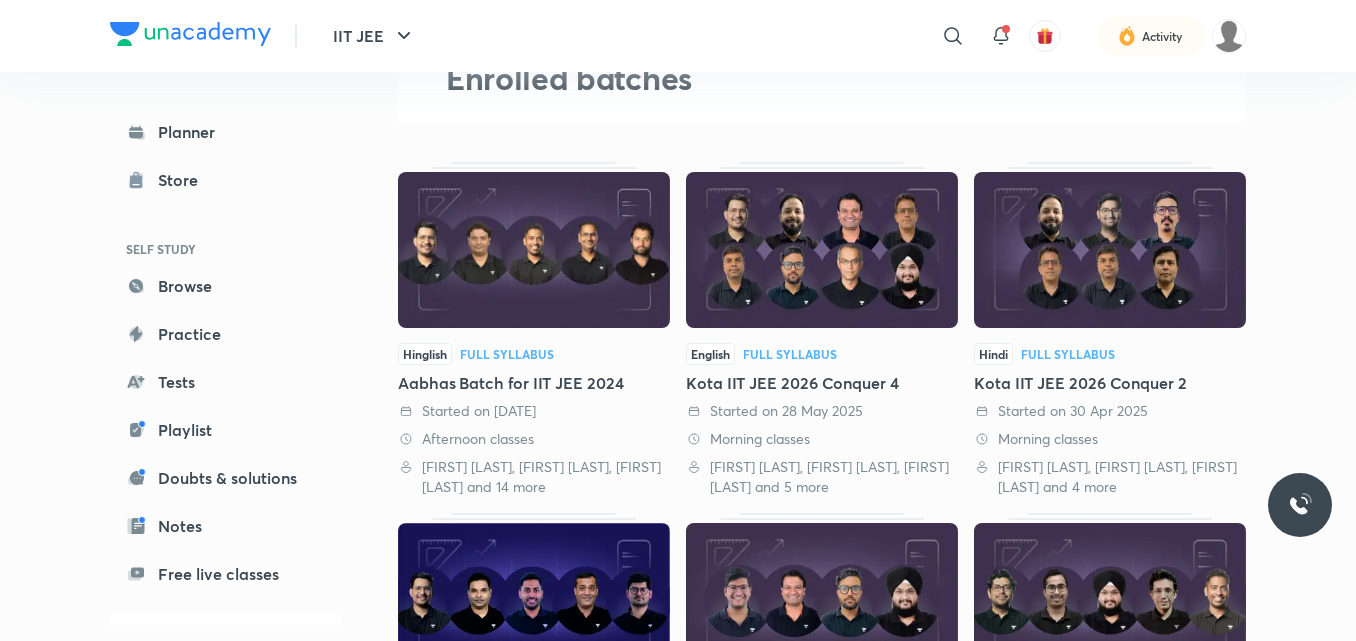 scroll, scrollTop: 0, scrollLeft: 0, axis: both 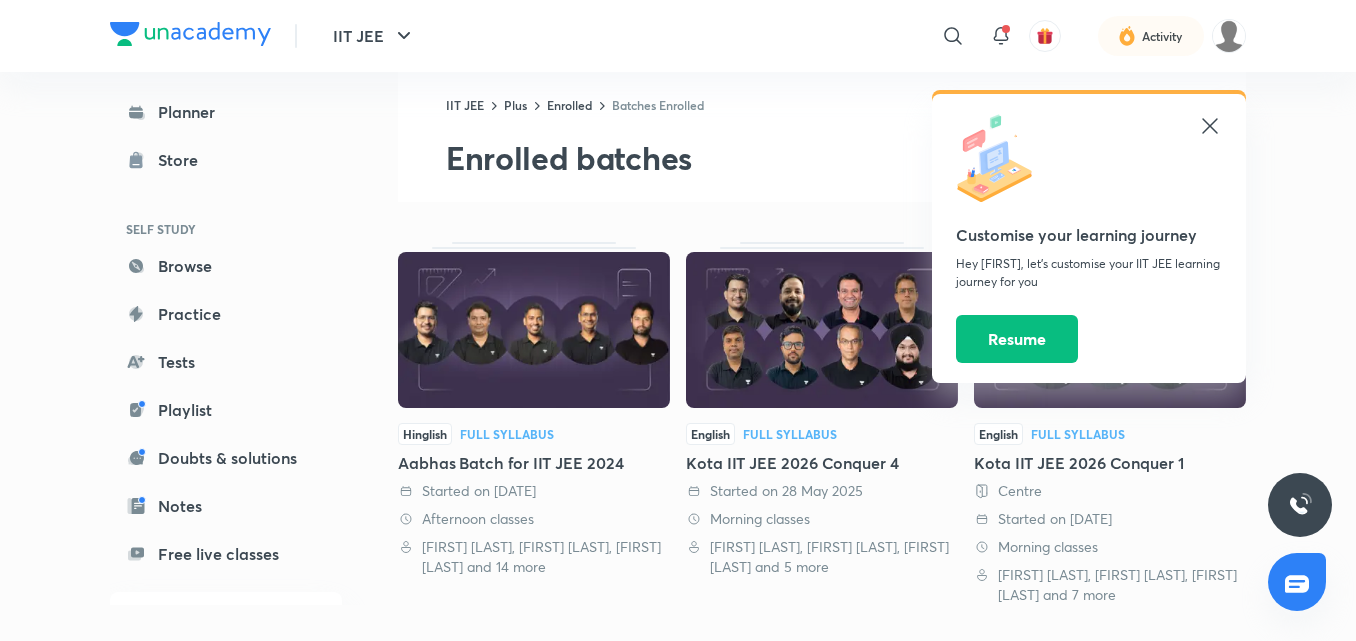 click 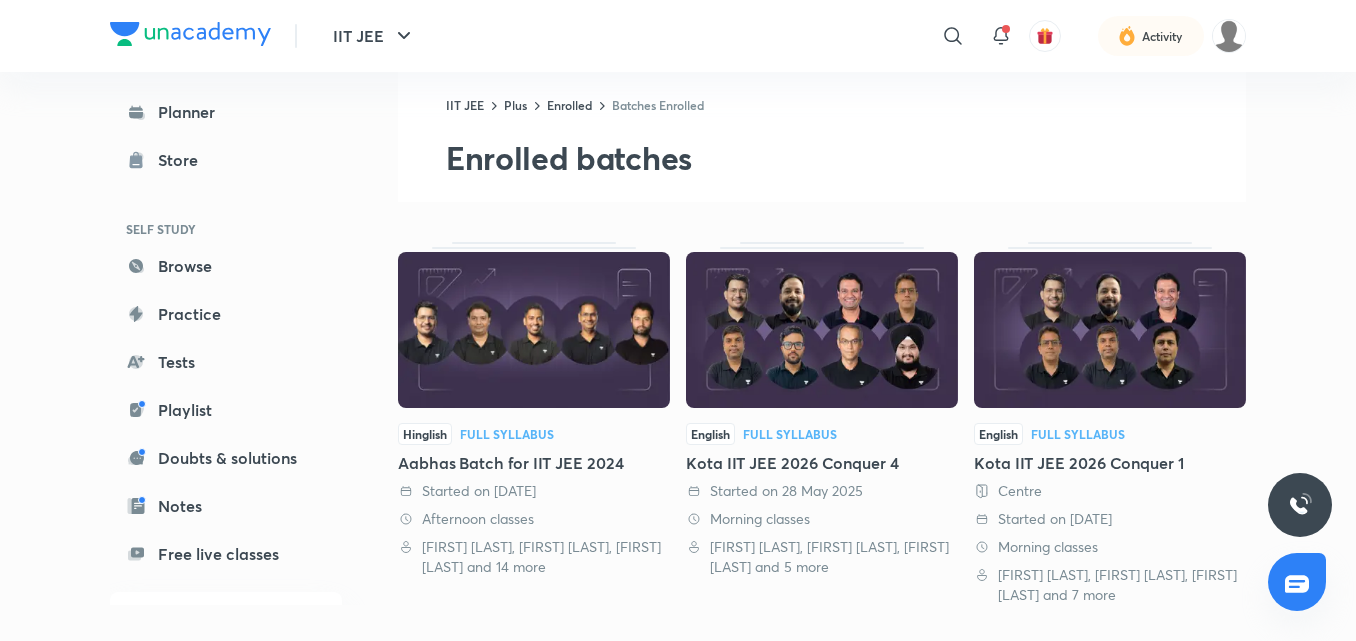 click at bounding box center (822, 330) 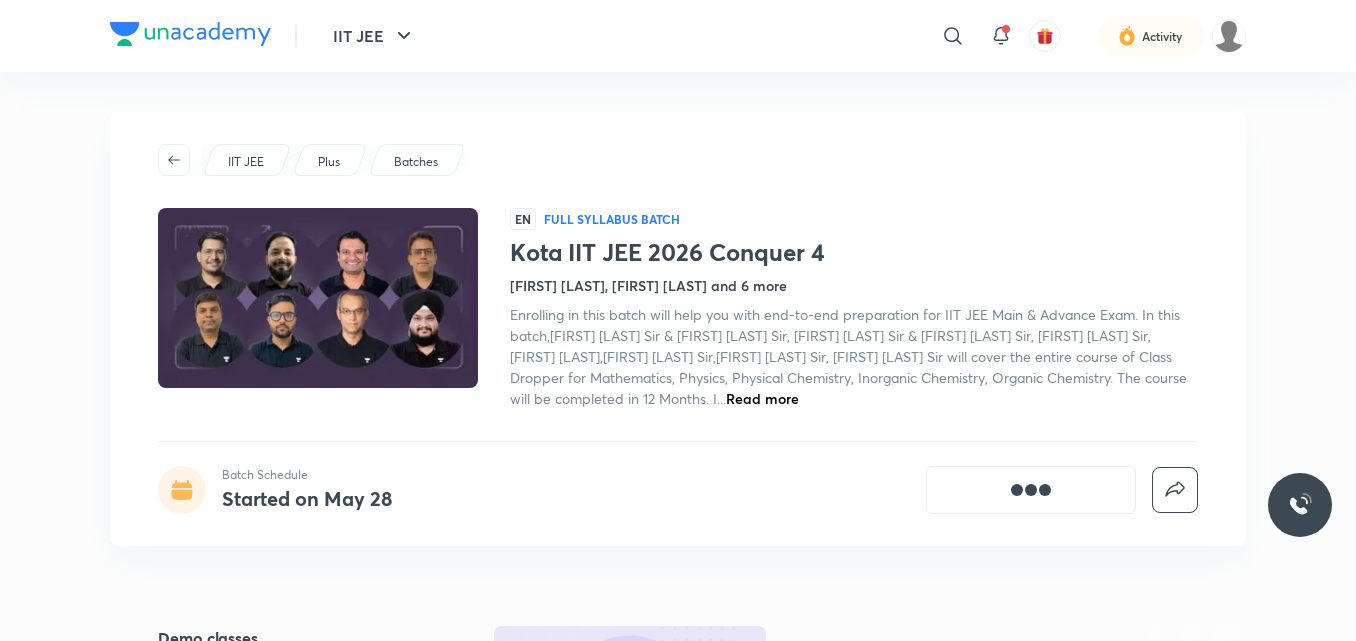 scroll, scrollTop: 0, scrollLeft: 0, axis: both 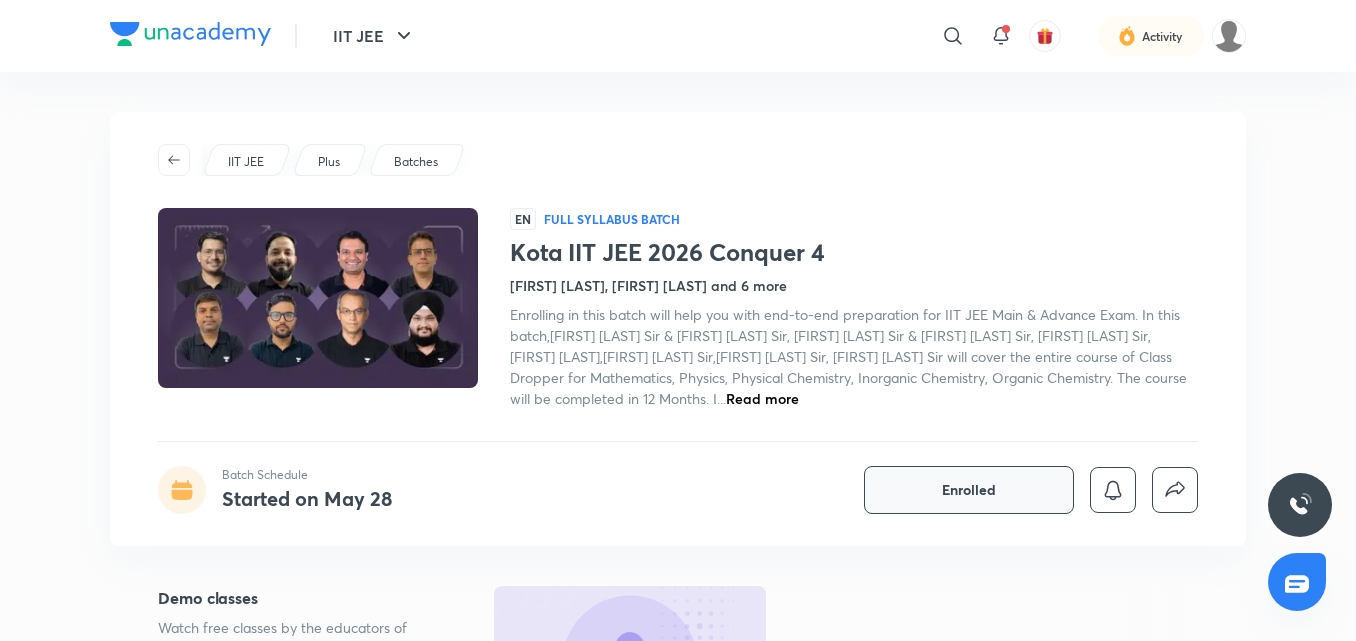 click on "Enrolled" at bounding box center [969, 490] 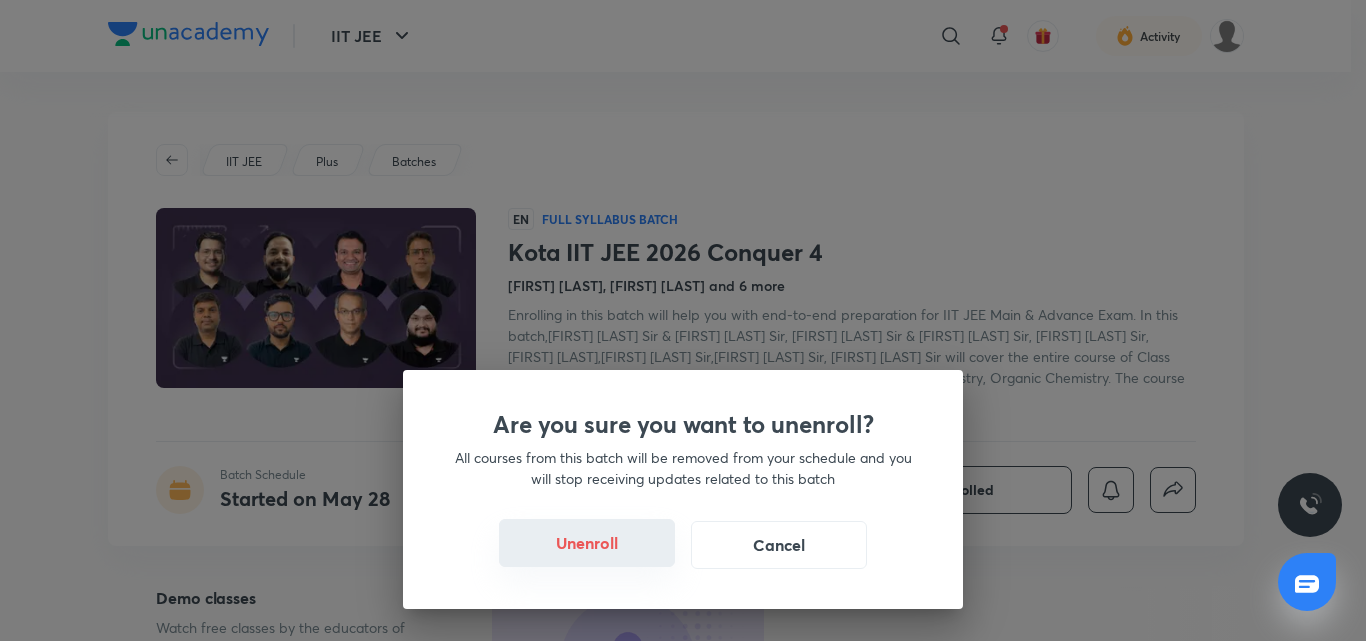 click on "Unenroll" at bounding box center (587, 543) 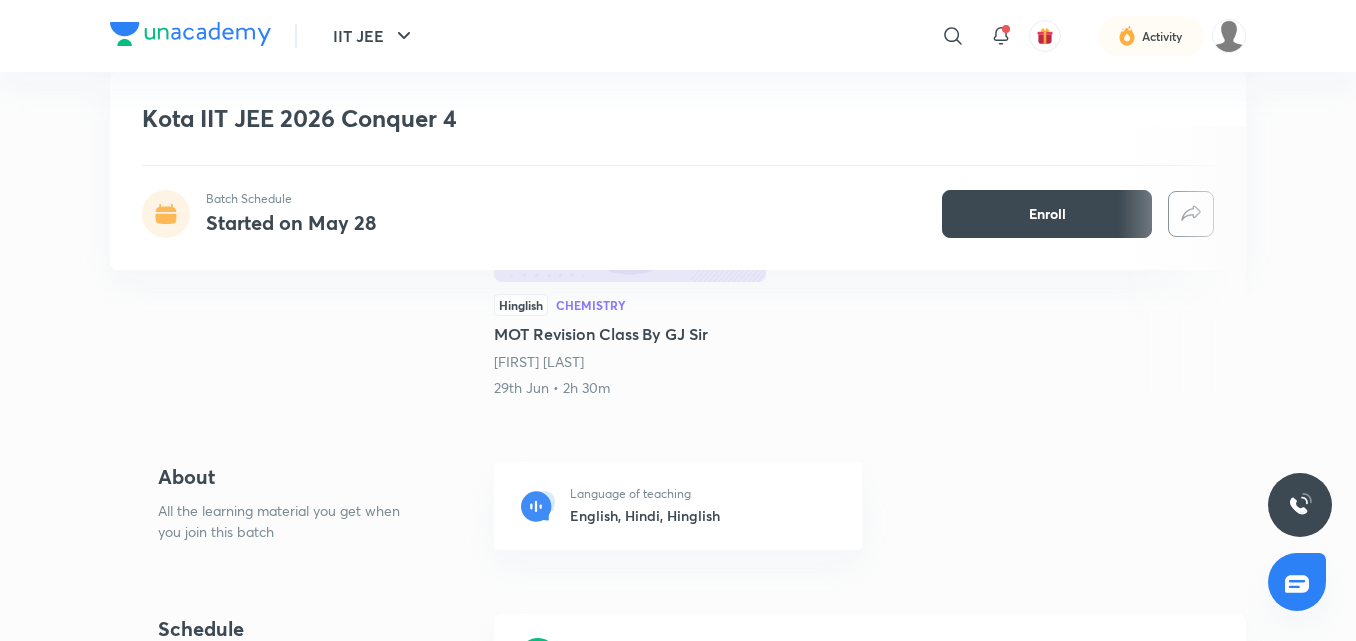 scroll, scrollTop: 300, scrollLeft: 0, axis: vertical 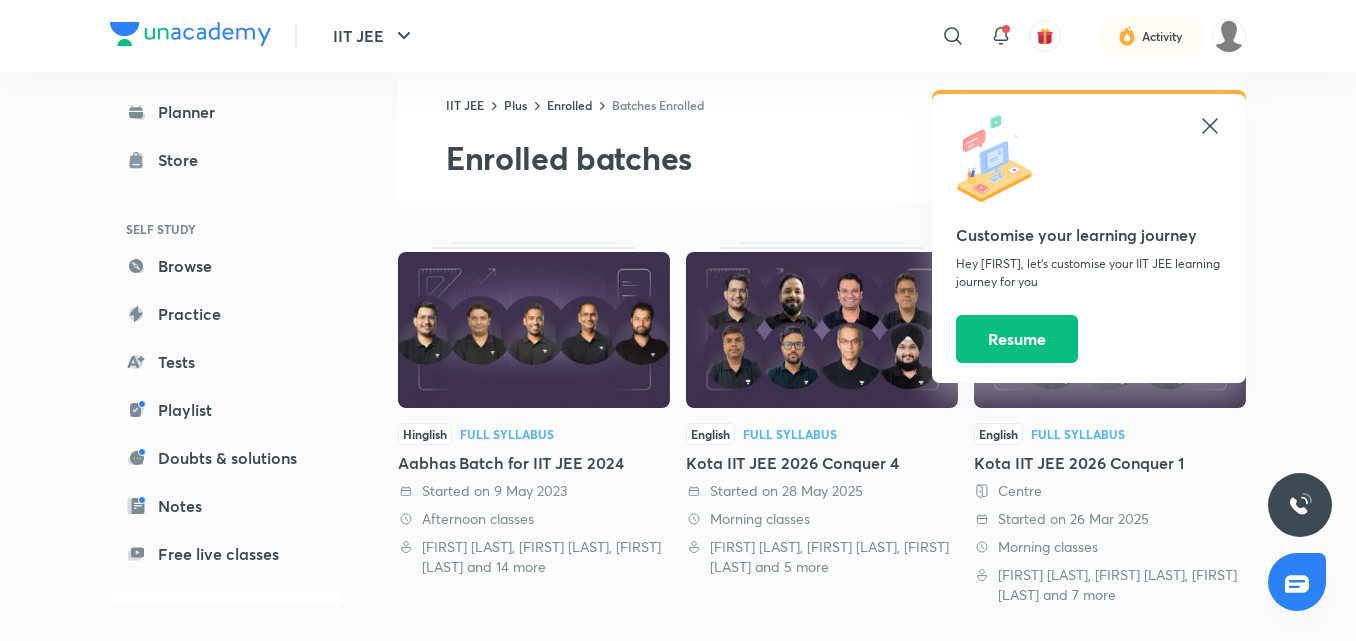click 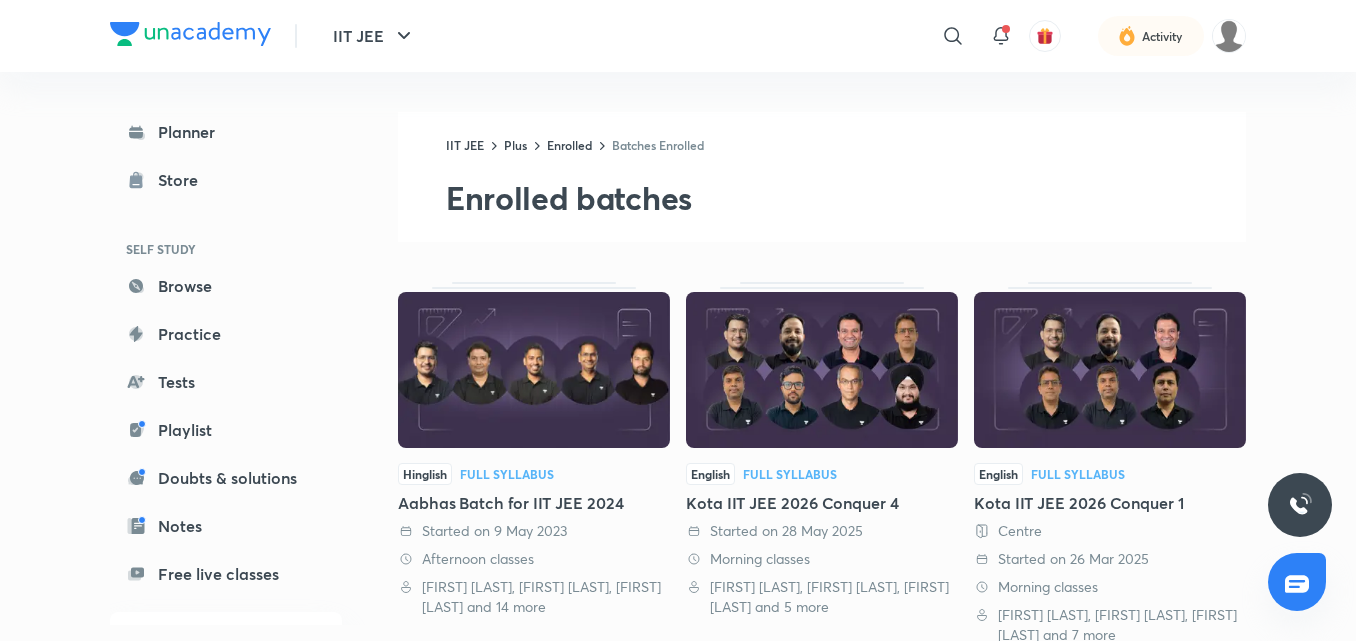scroll, scrollTop: 40, scrollLeft: 0, axis: vertical 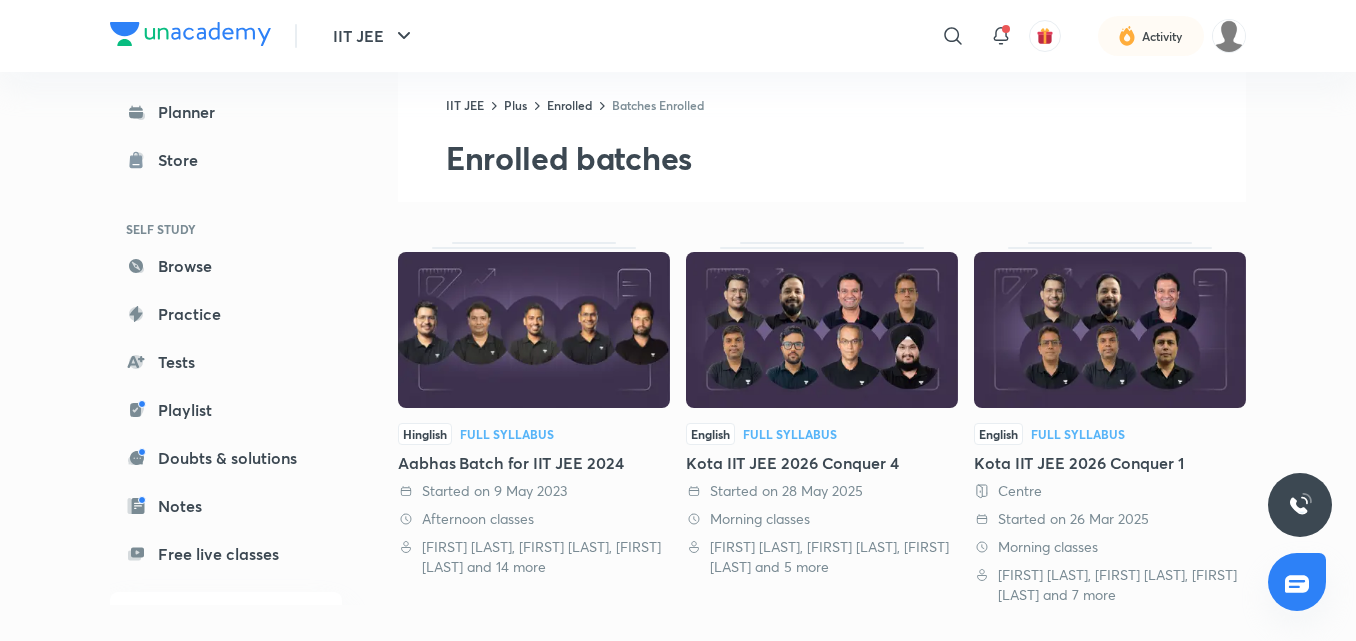click at bounding box center [822, 330] 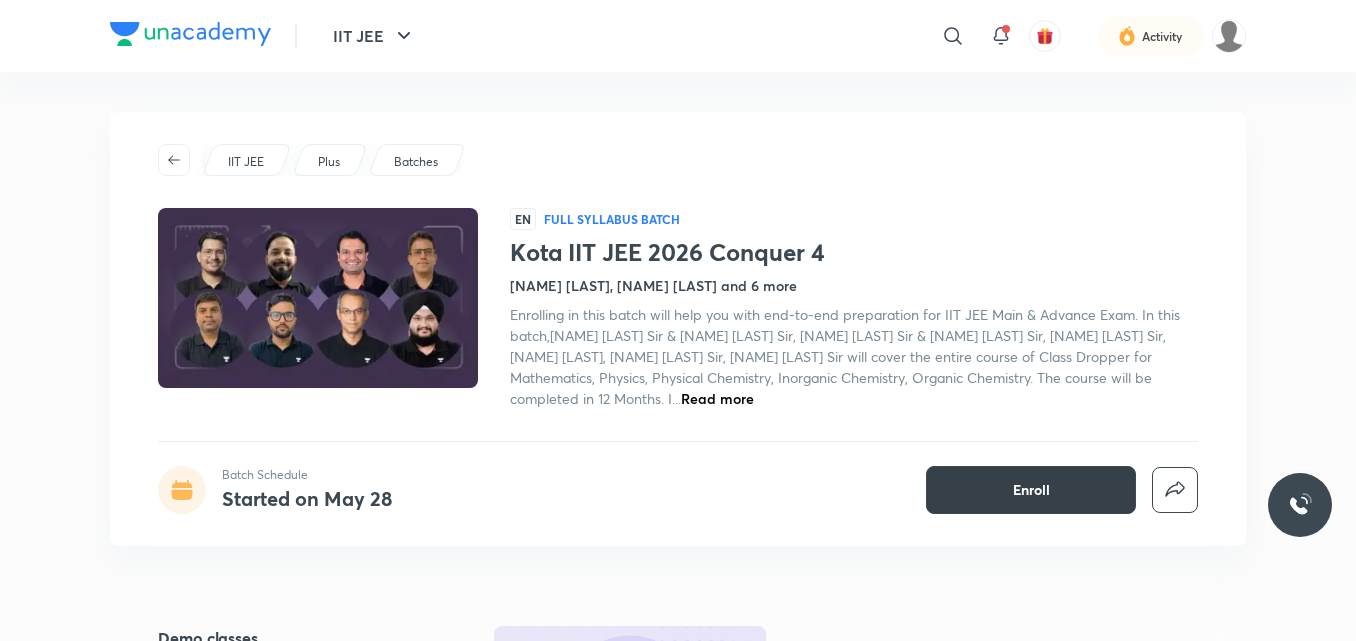 scroll, scrollTop: 0, scrollLeft: 0, axis: both 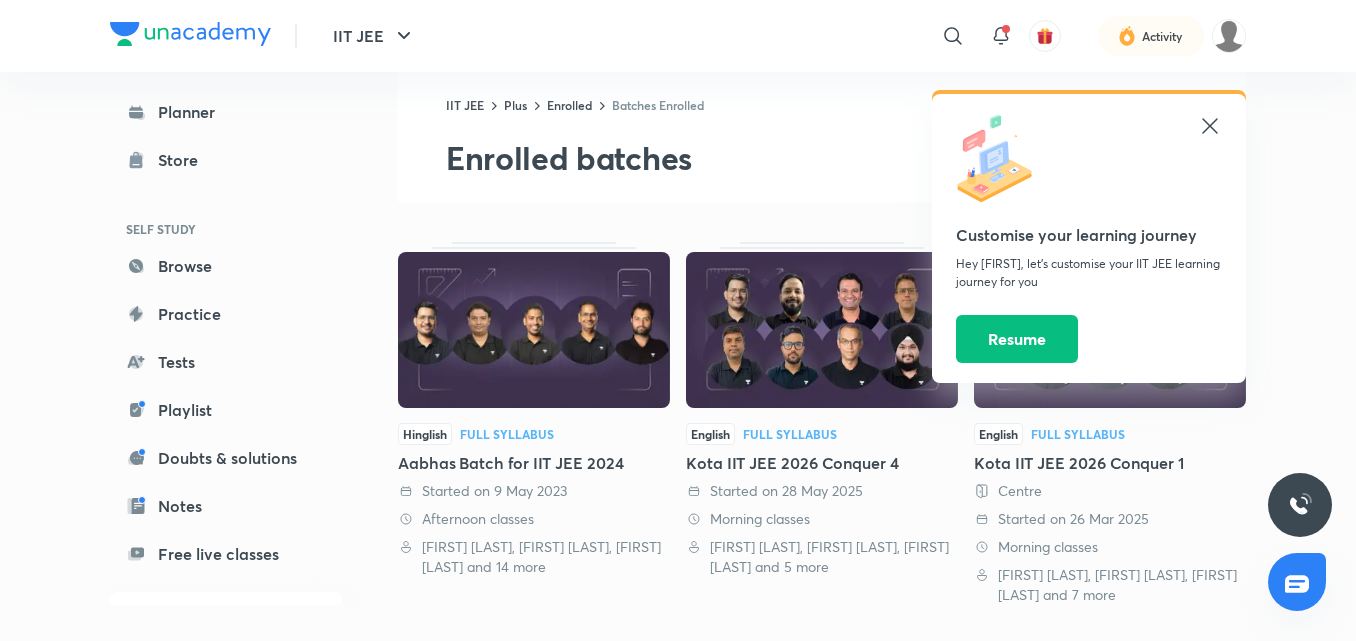 click 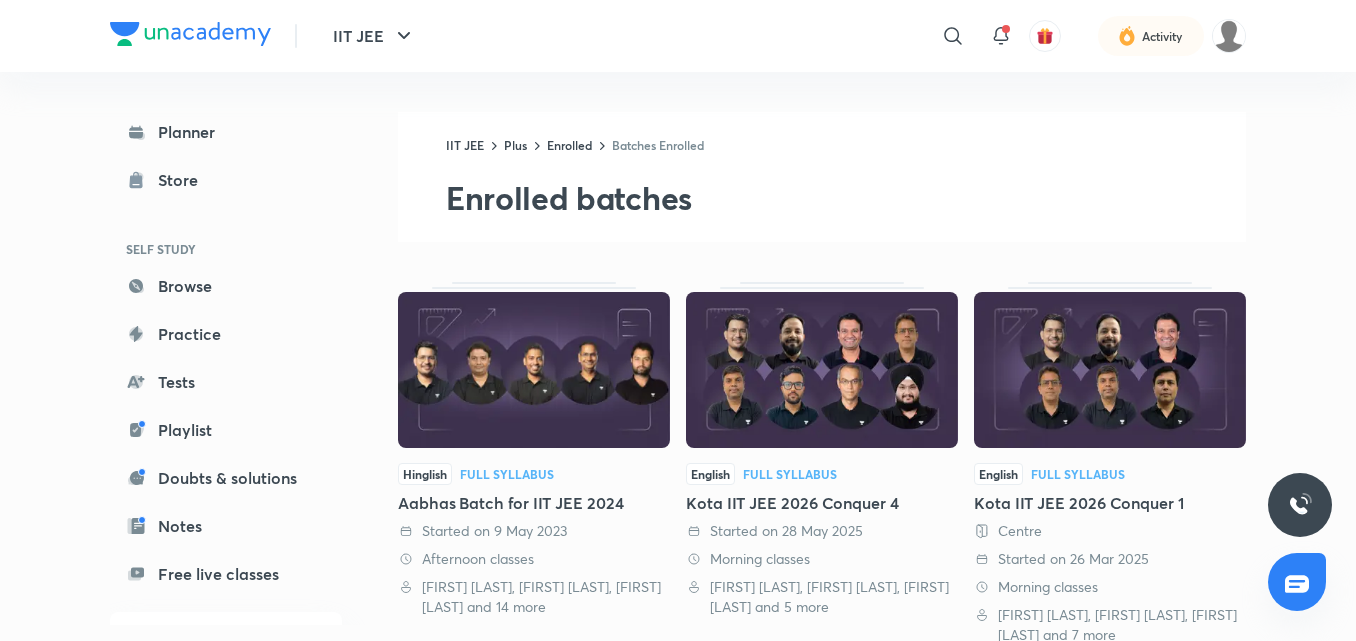 scroll, scrollTop: 40, scrollLeft: 0, axis: vertical 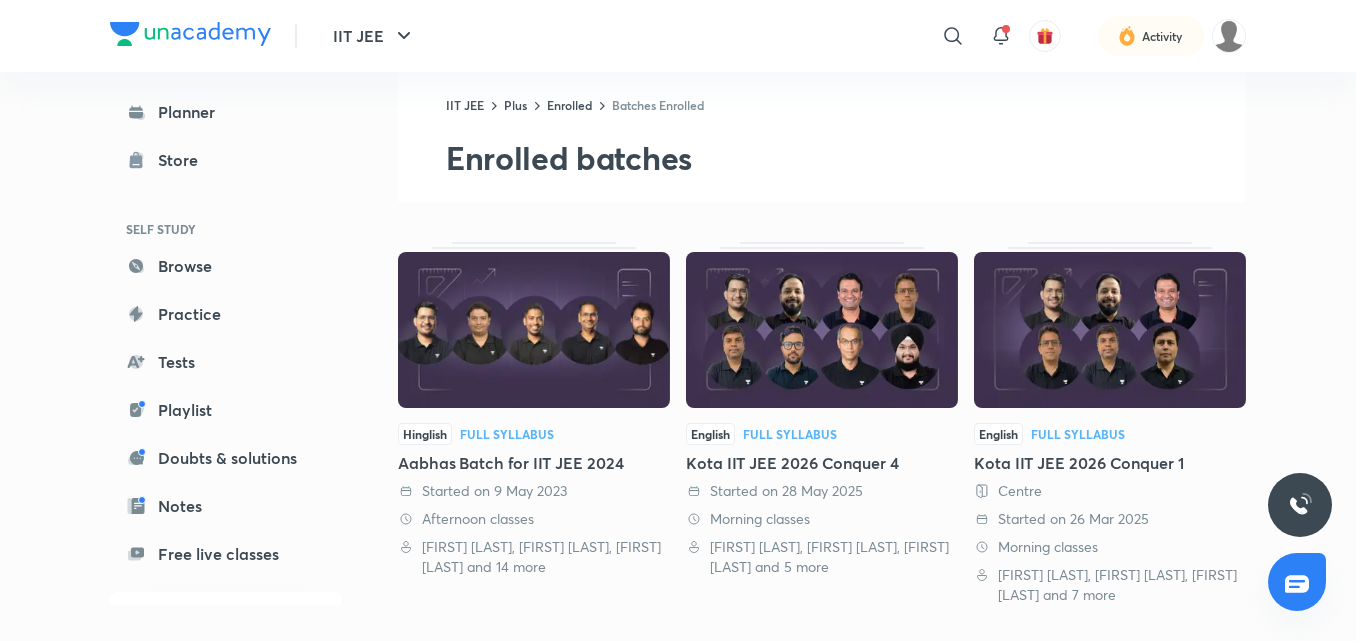 click at bounding box center [822, 330] 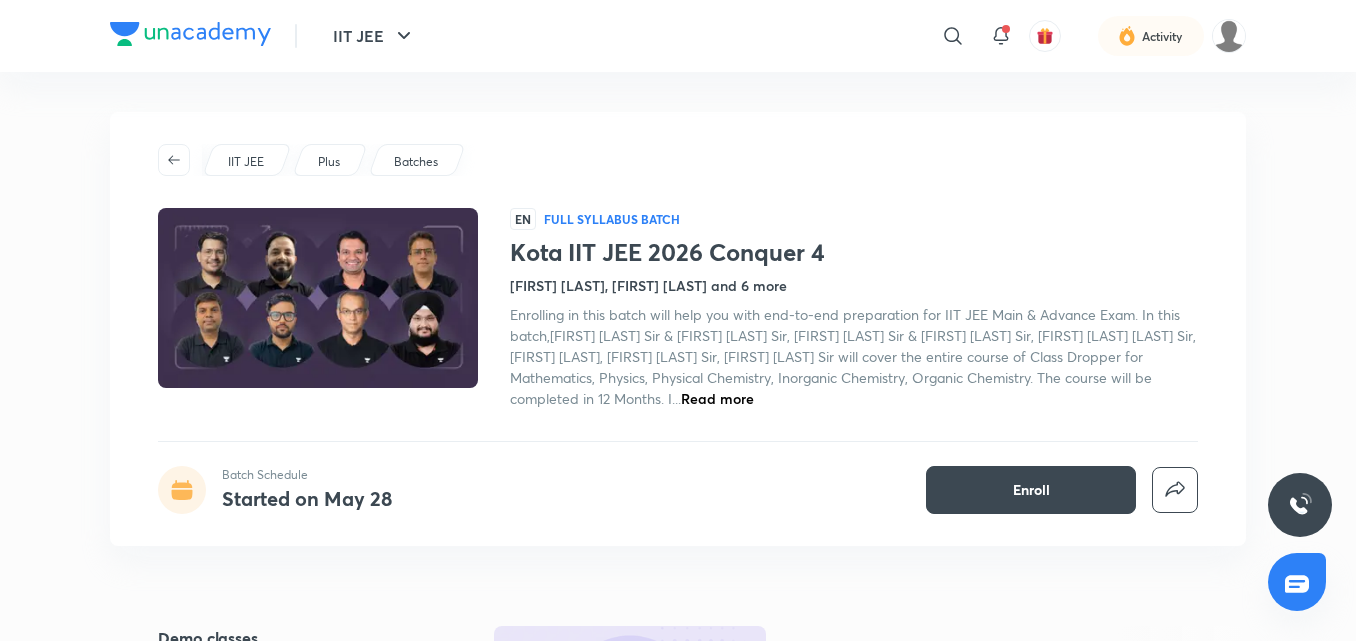scroll, scrollTop: 0, scrollLeft: 0, axis: both 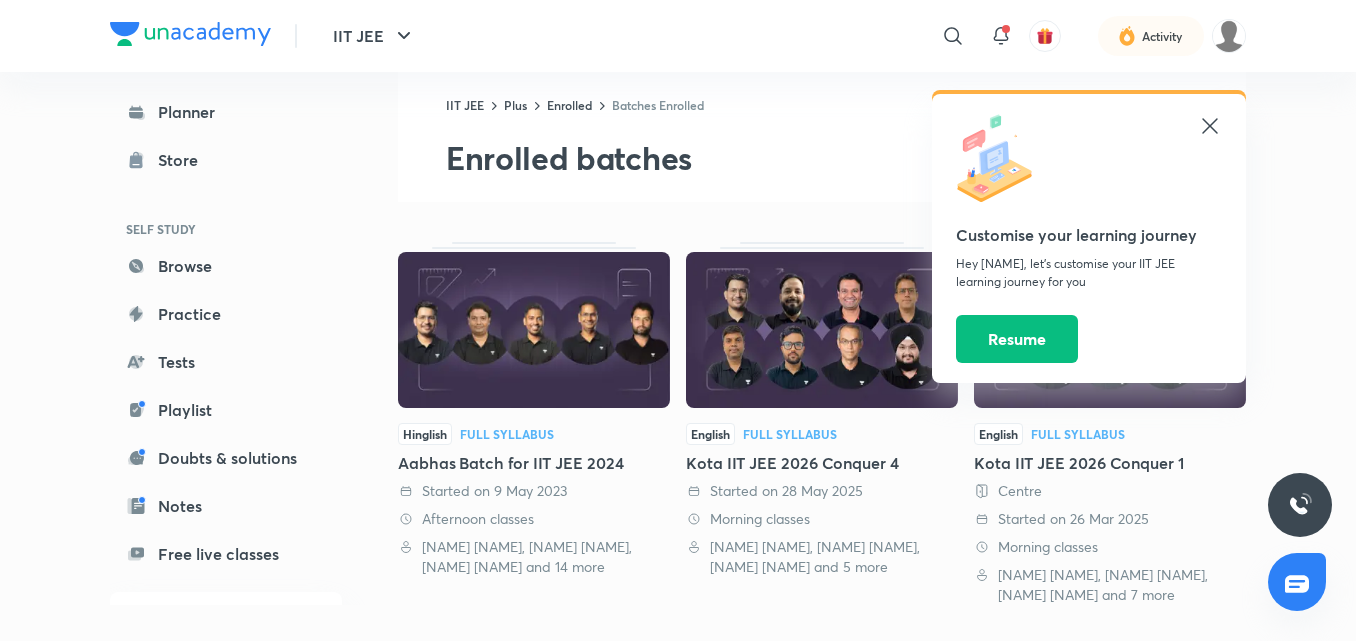 click 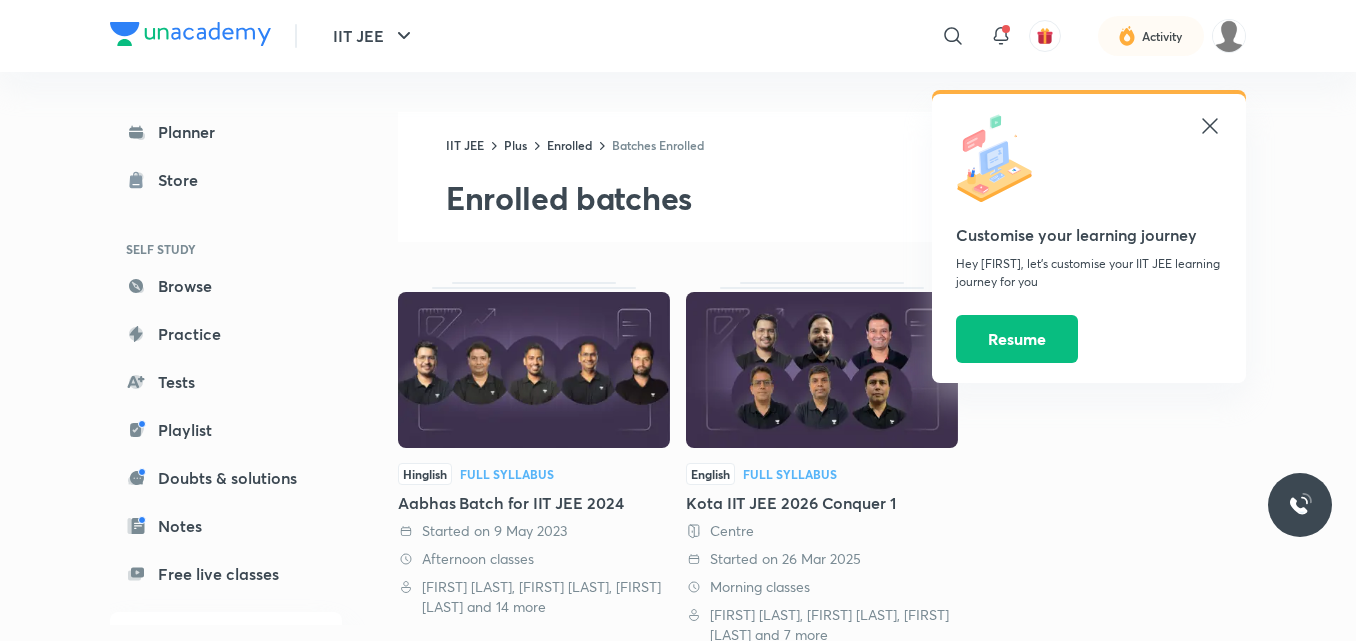 scroll, scrollTop: 40, scrollLeft: 0, axis: vertical 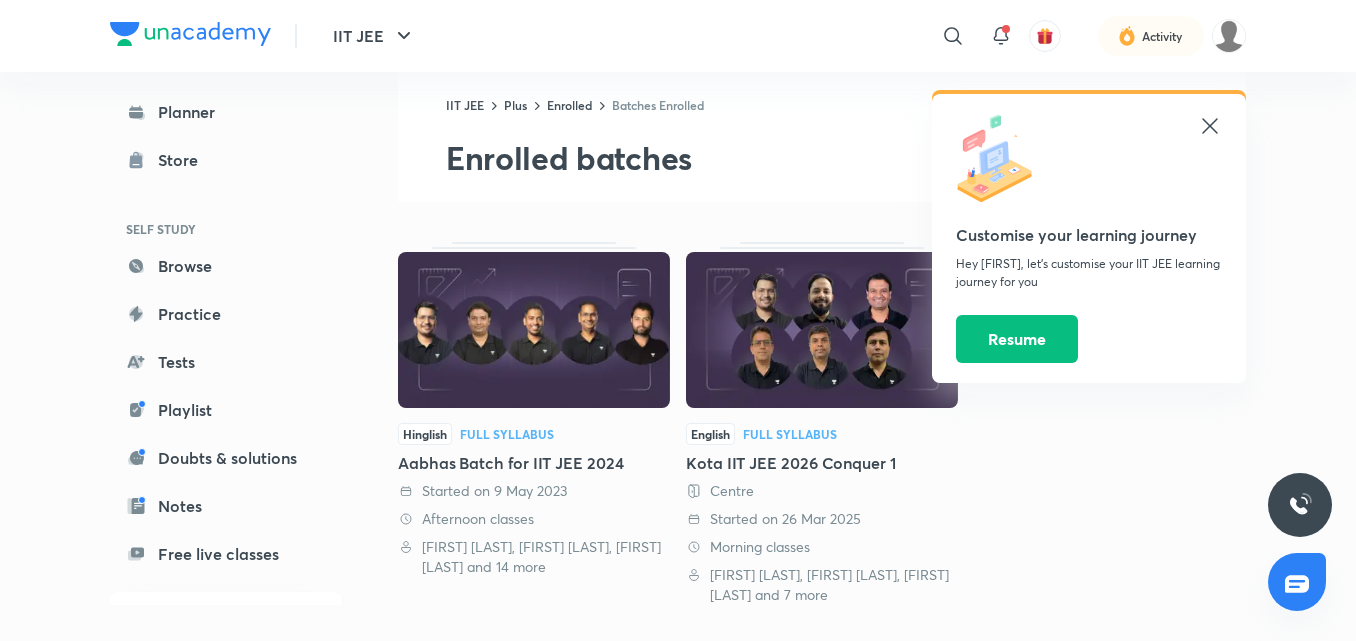 click 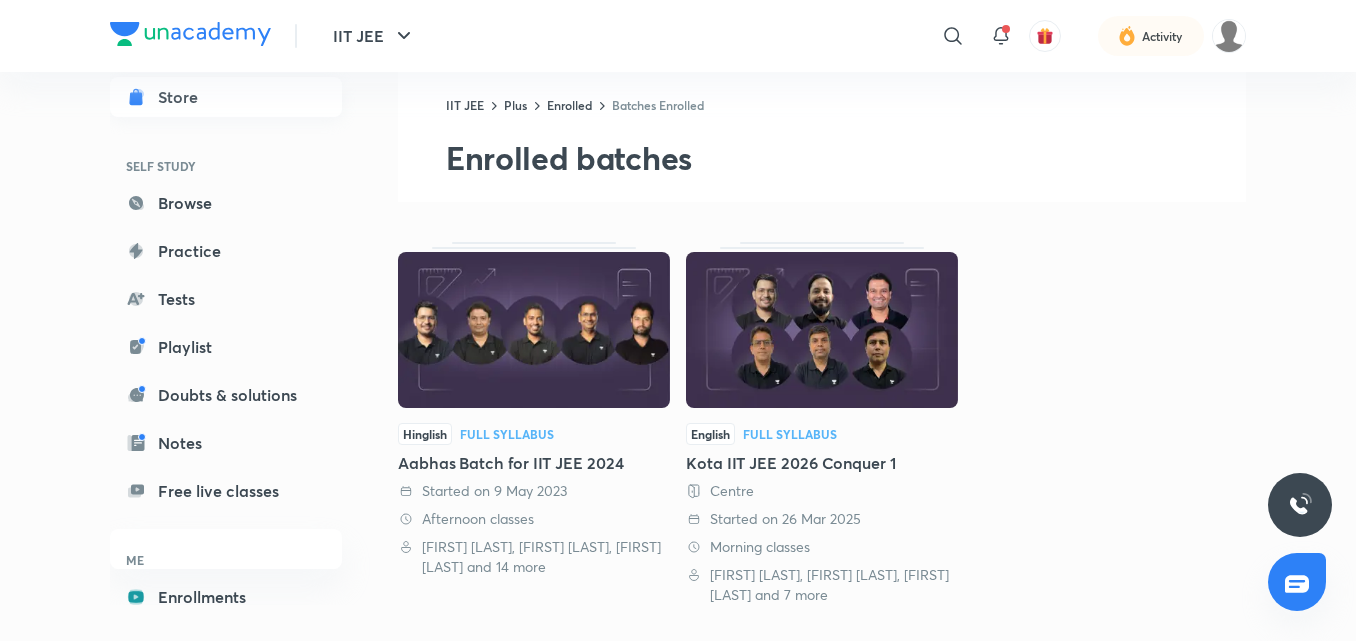 scroll, scrollTop: 0, scrollLeft: 0, axis: both 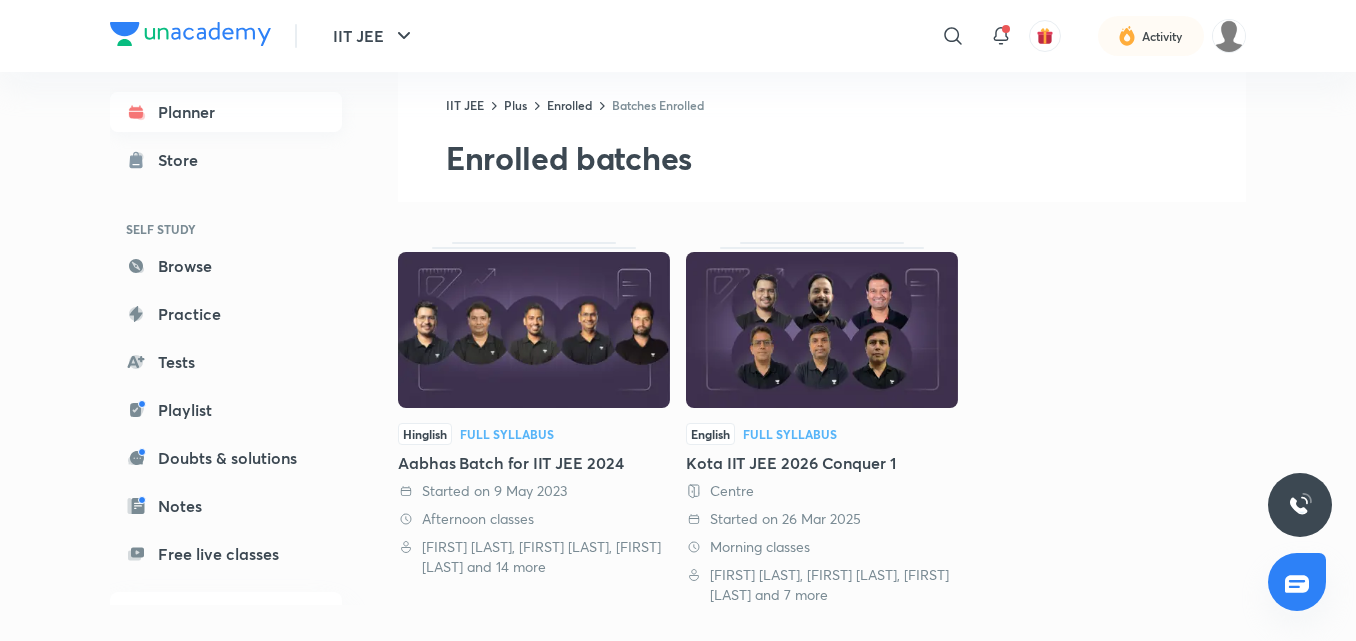 click on "Planner" at bounding box center [226, 112] 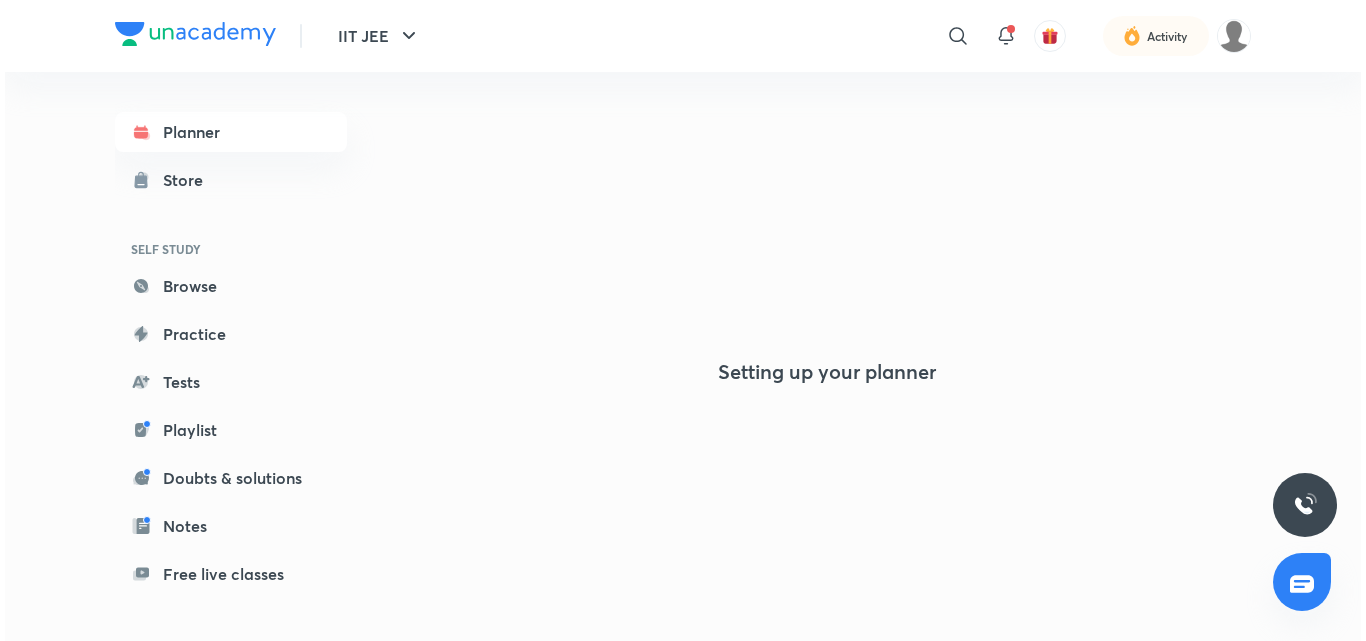 scroll, scrollTop: 0, scrollLeft: 0, axis: both 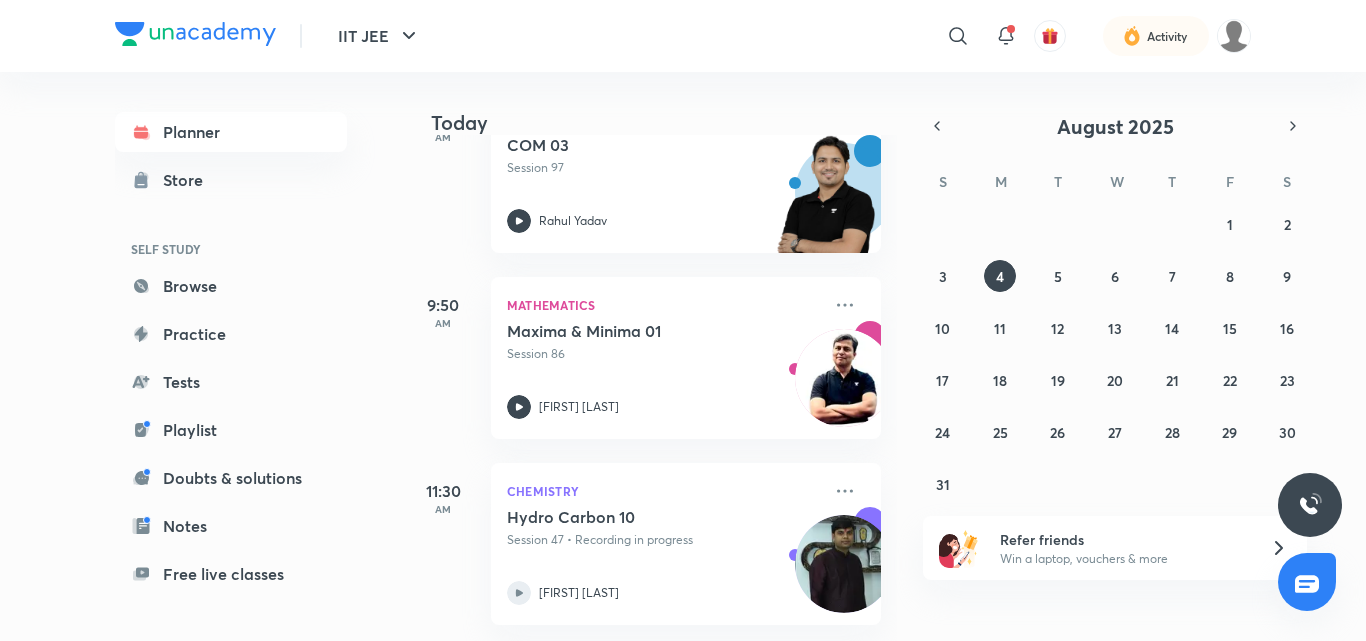 click on "[FIRST] [LAST]" at bounding box center [579, 593] 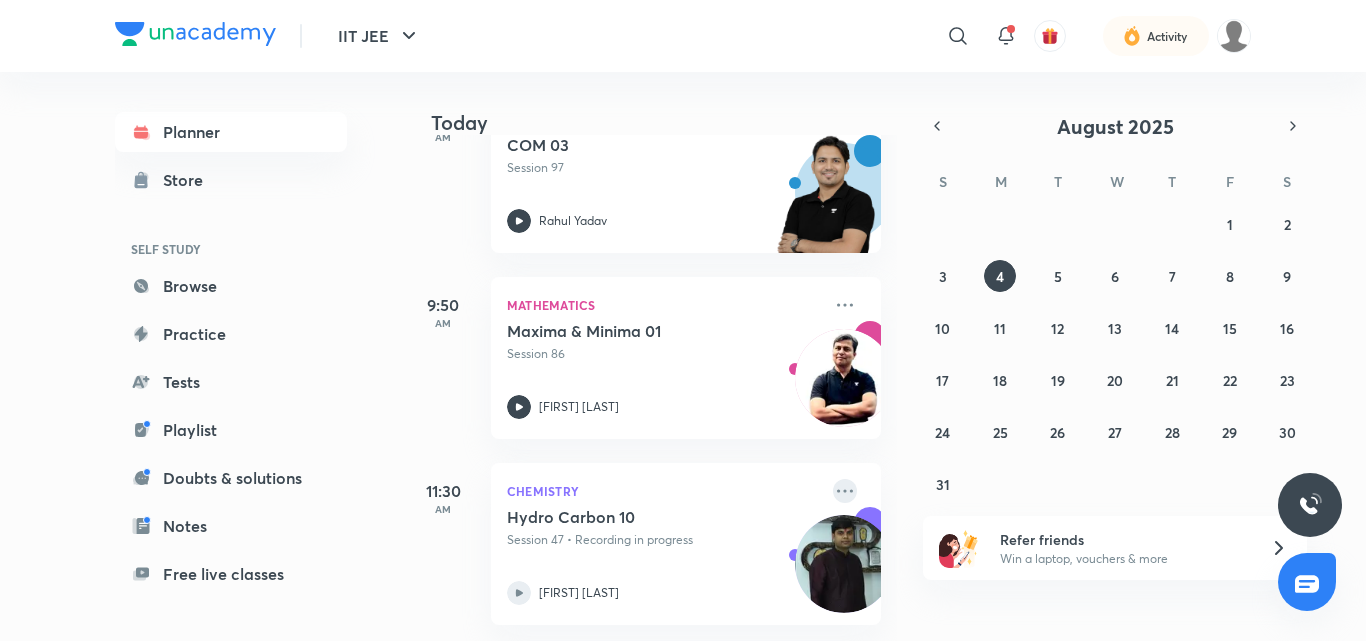 click 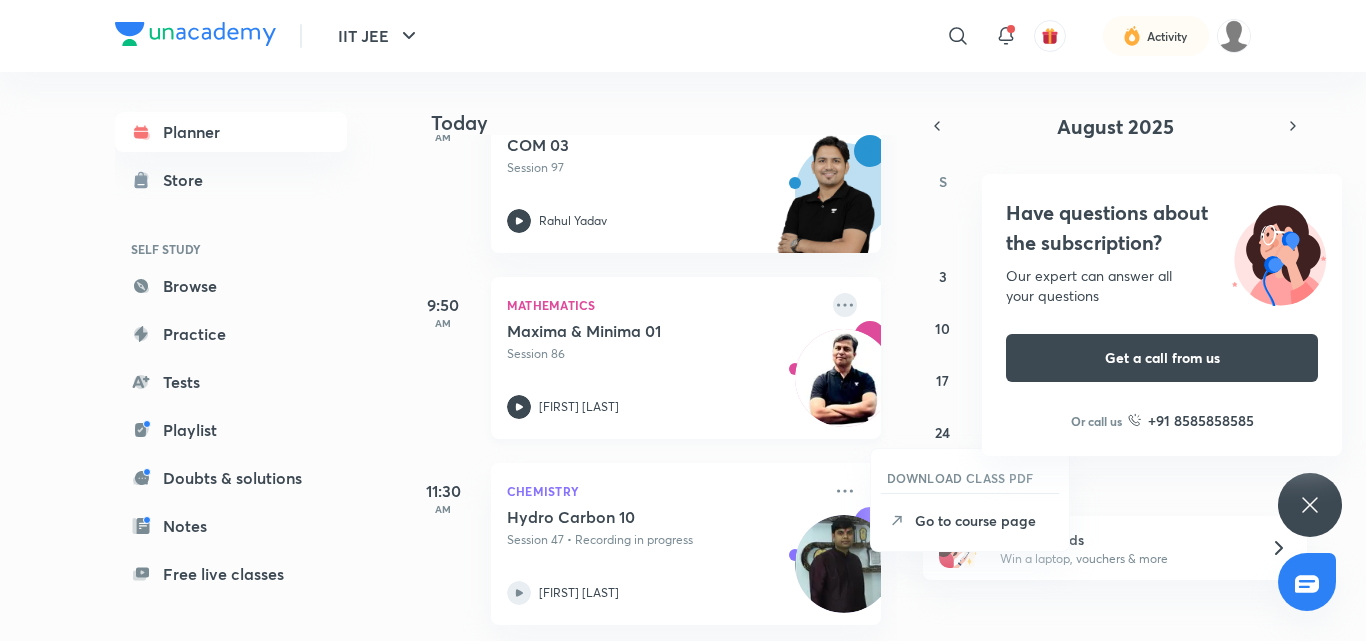 click 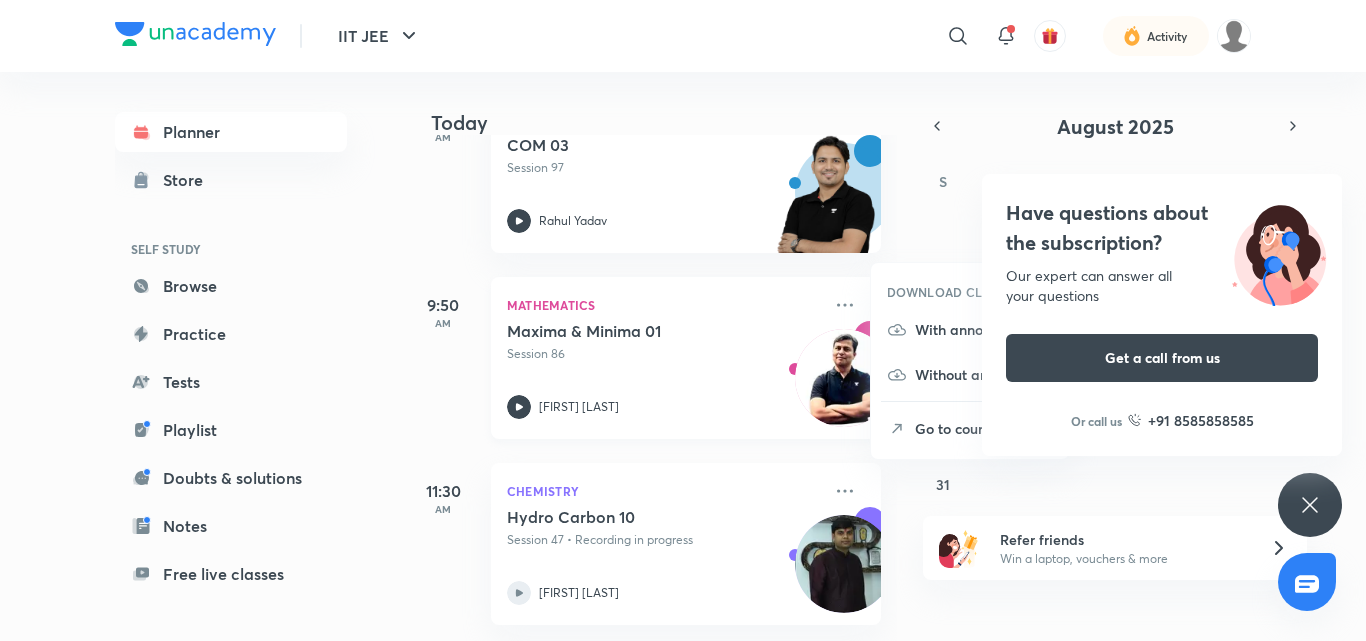 click on "[FIRST] [LAST]" at bounding box center [579, 407] 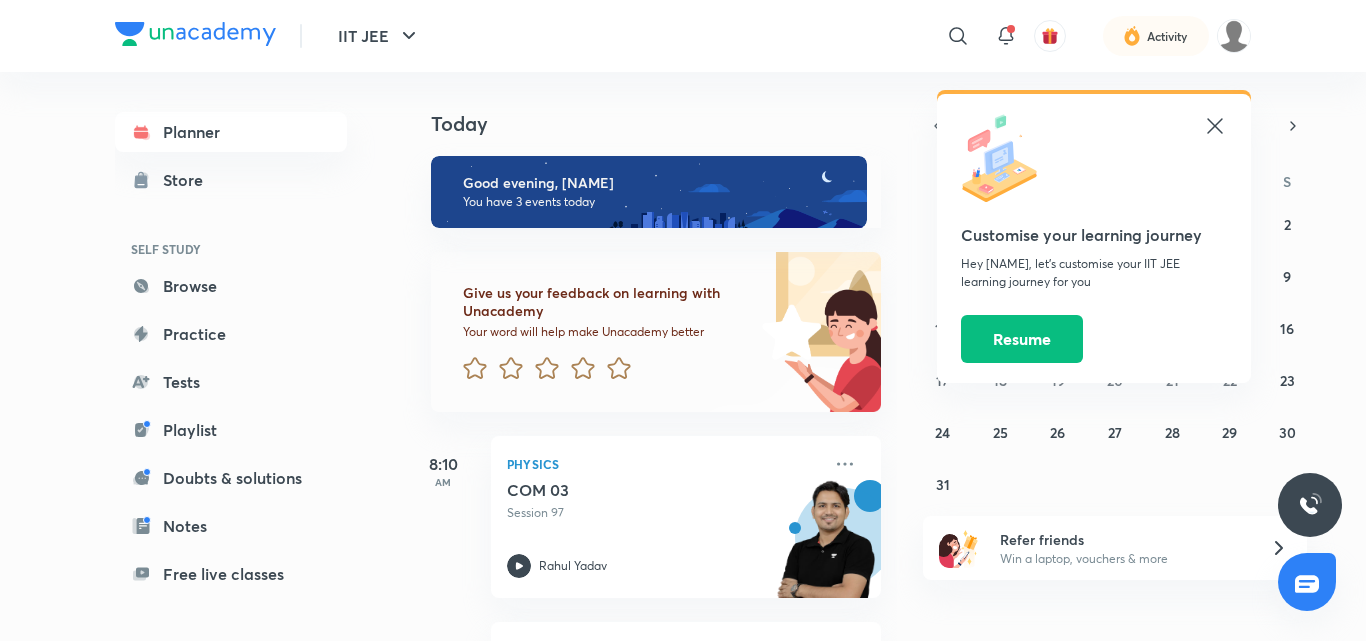 scroll, scrollTop: 0, scrollLeft: 0, axis: both 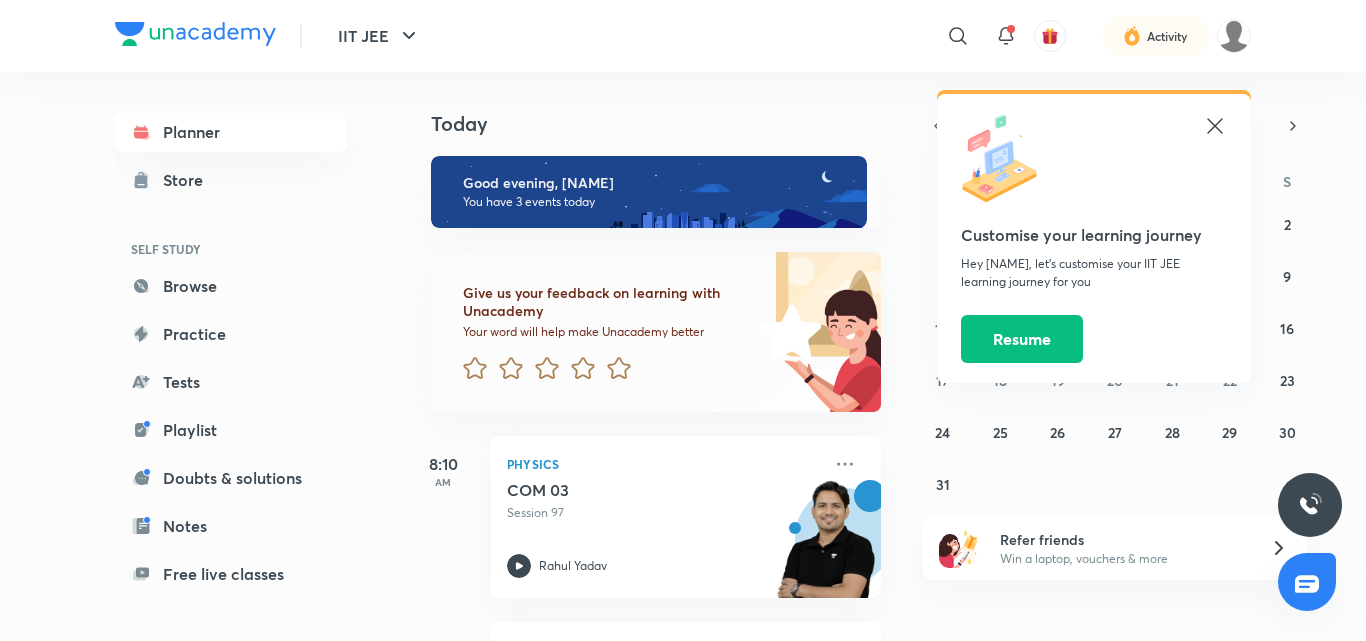 click 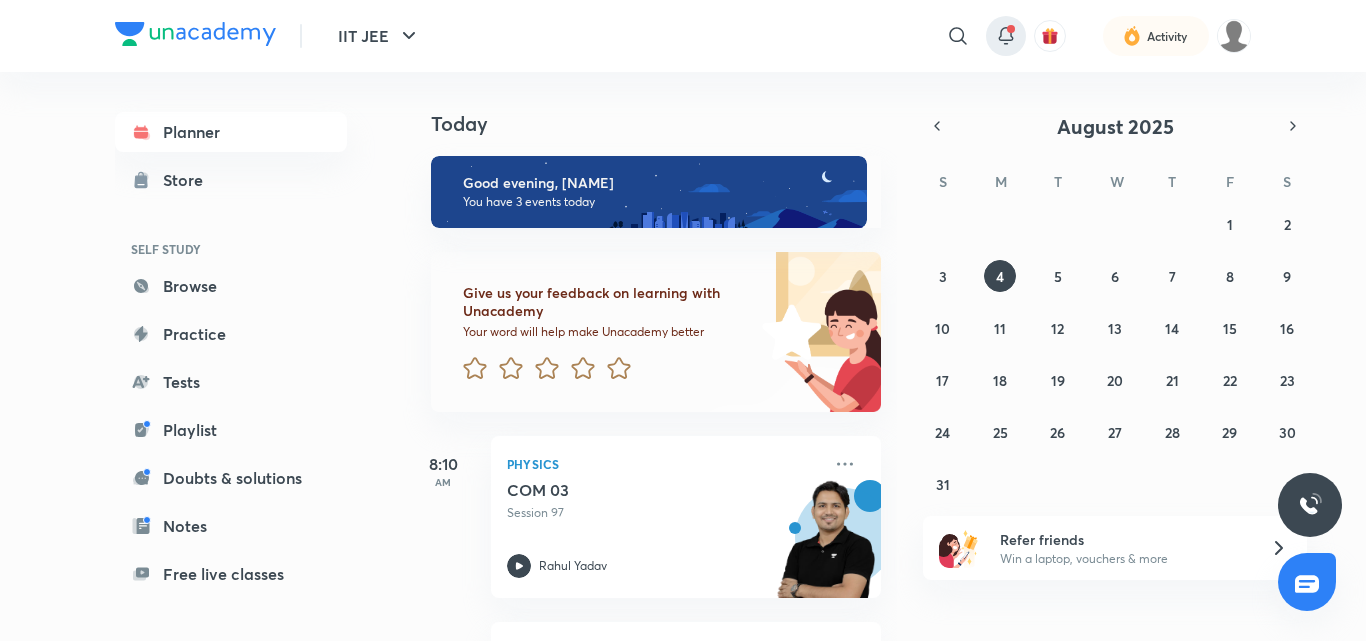 click 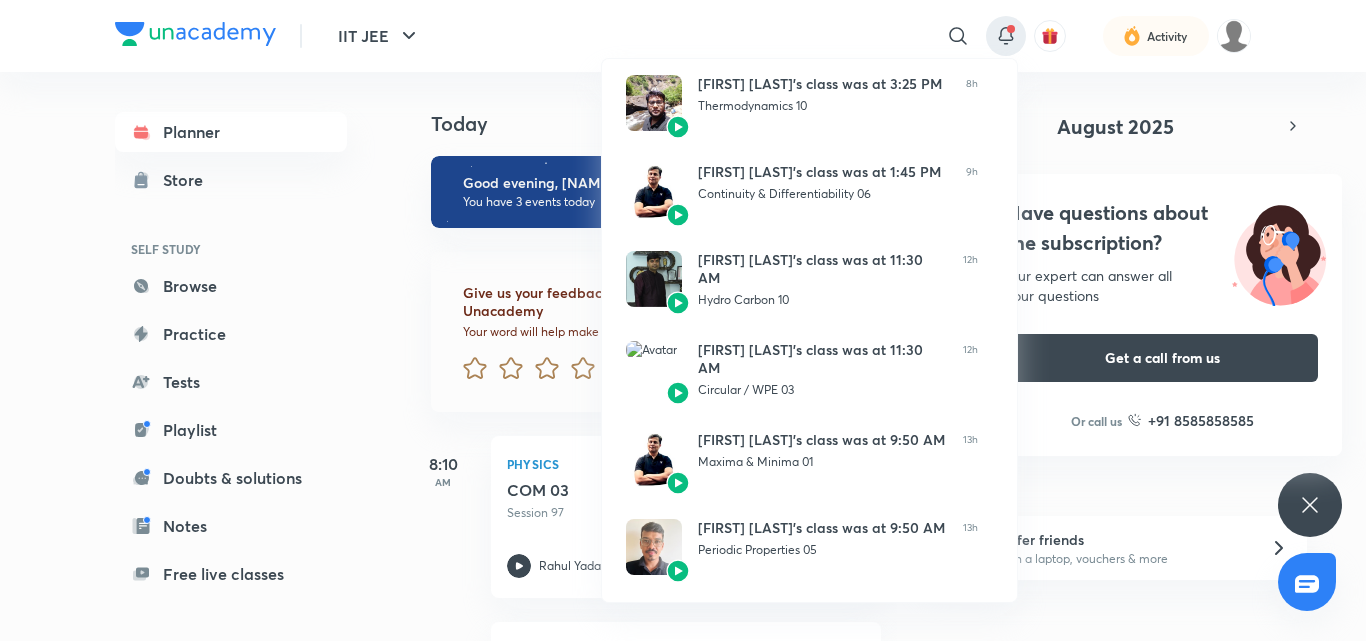 click at bounding box center [683, 320] 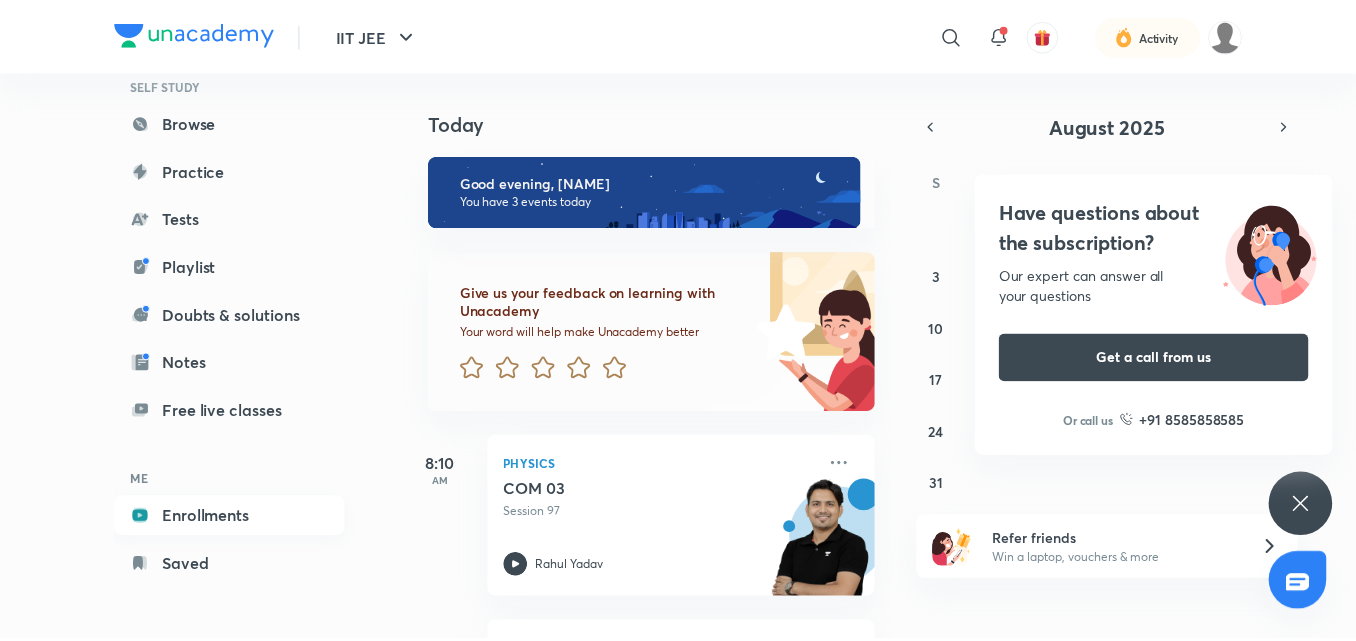 scroll, scrollTop: 163, scrollLeft: 0, axis: vertical 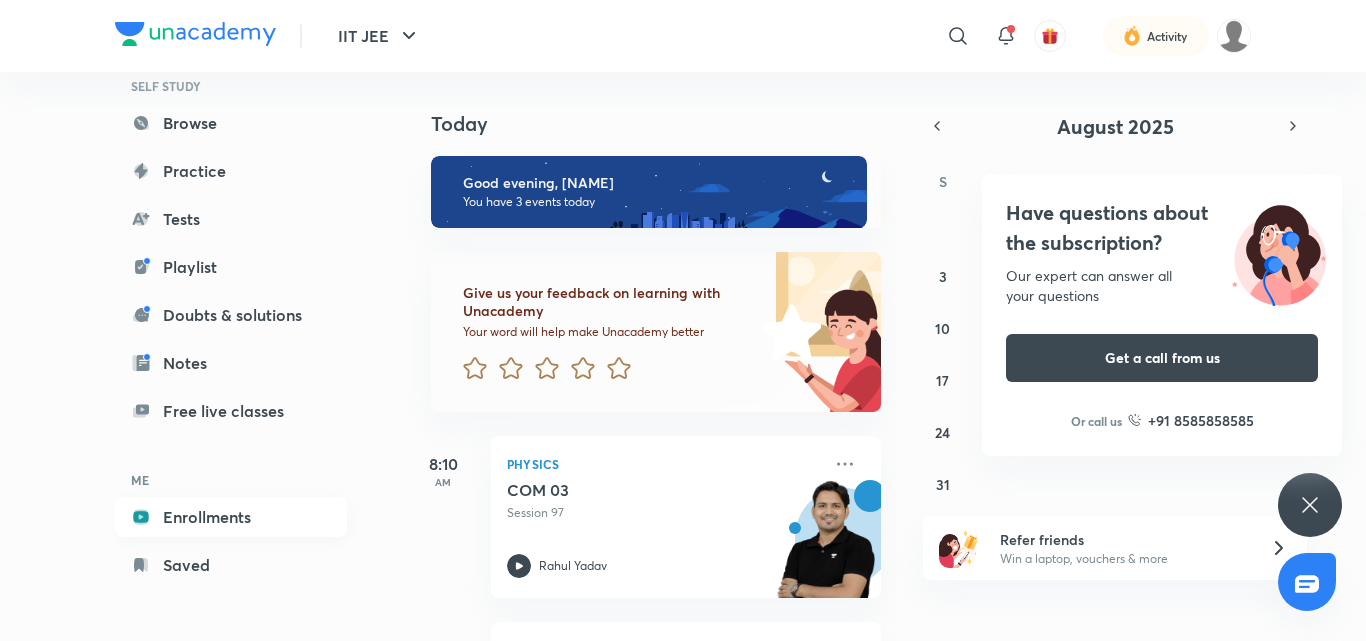 click on "Enrollments" at bounding box center (231, 517) 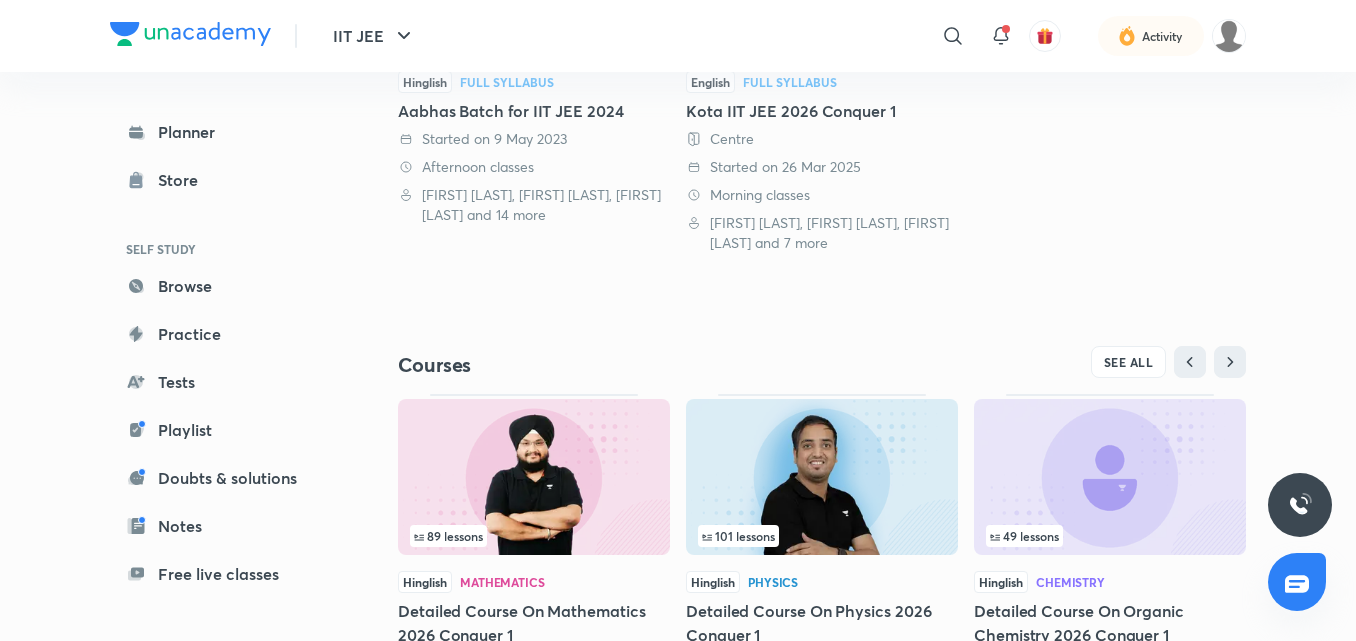scroll, scrollTop: 539, scrollLeft: 0, axis: vertical 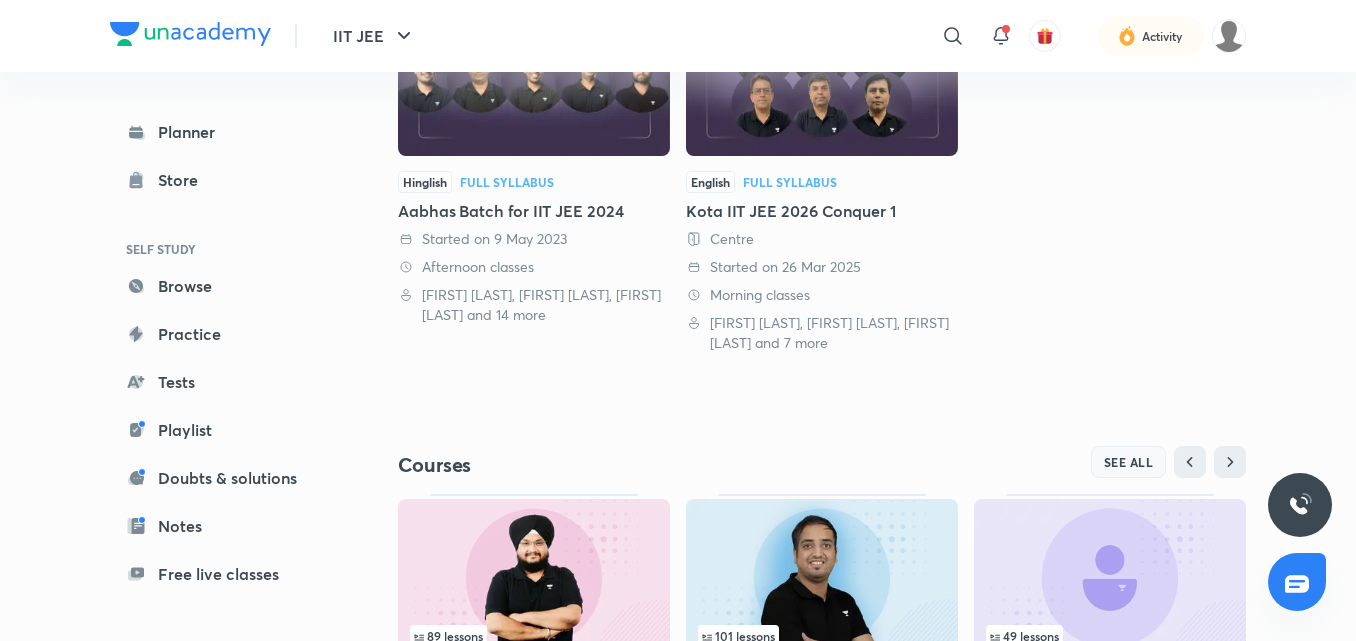 click on "SEE ALL" at bounding box center [1129, 462] 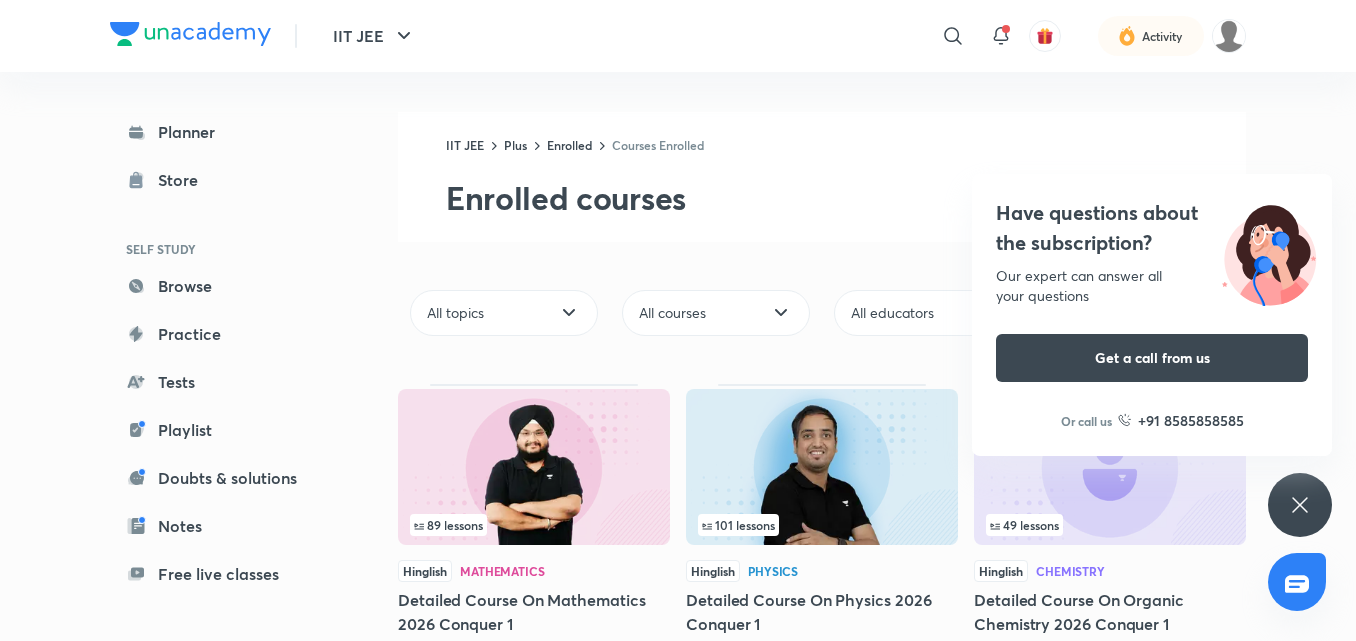 scroll, scrollTop: 200, scrollLeft: 0, axis: vertical 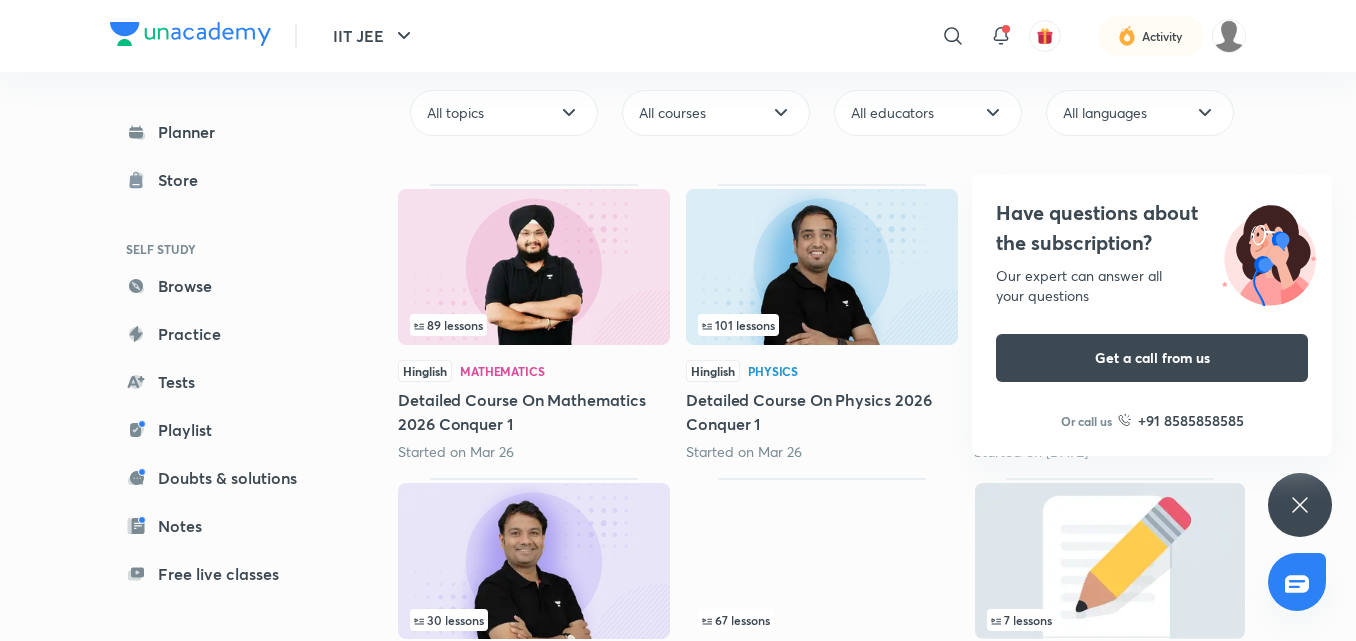 click on "Have questions about the subscription? Our expert can answer all your questions Get a call from us Or call us +91 8585858585" at bounding box center [1300, 505] 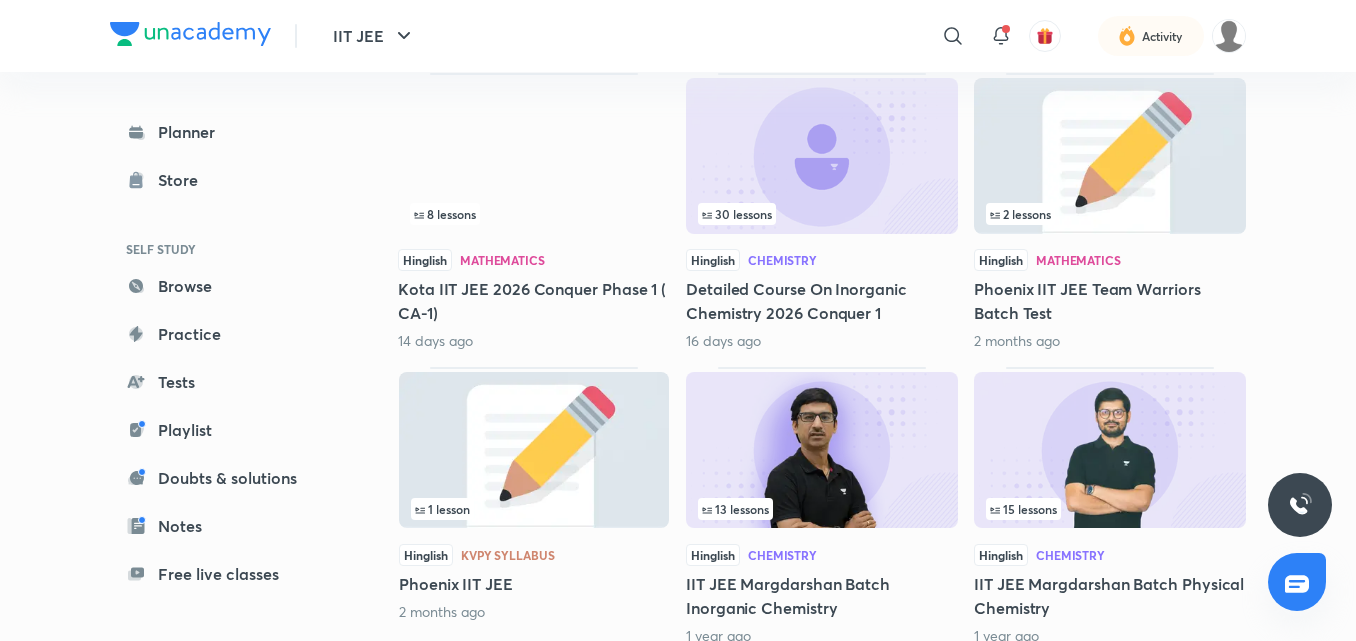 scroll, scrollTop: 1100, scrollLeft: 0, axis: vertical 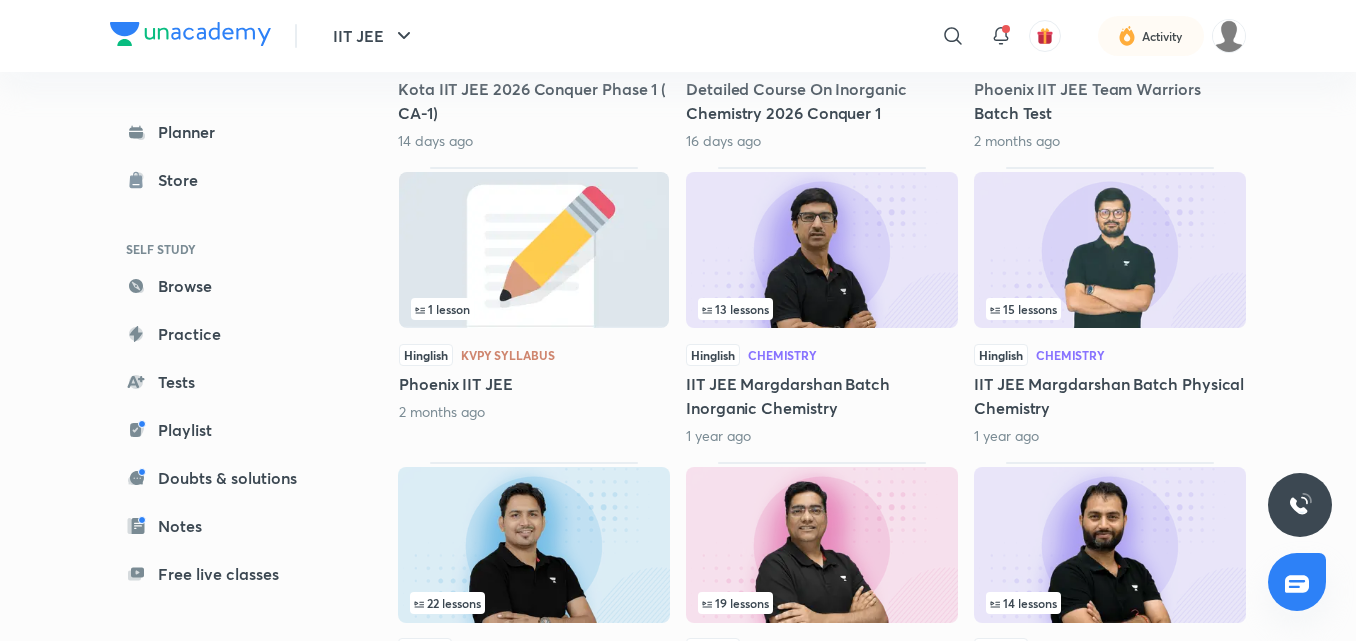 click at bounding box center [822, 250] 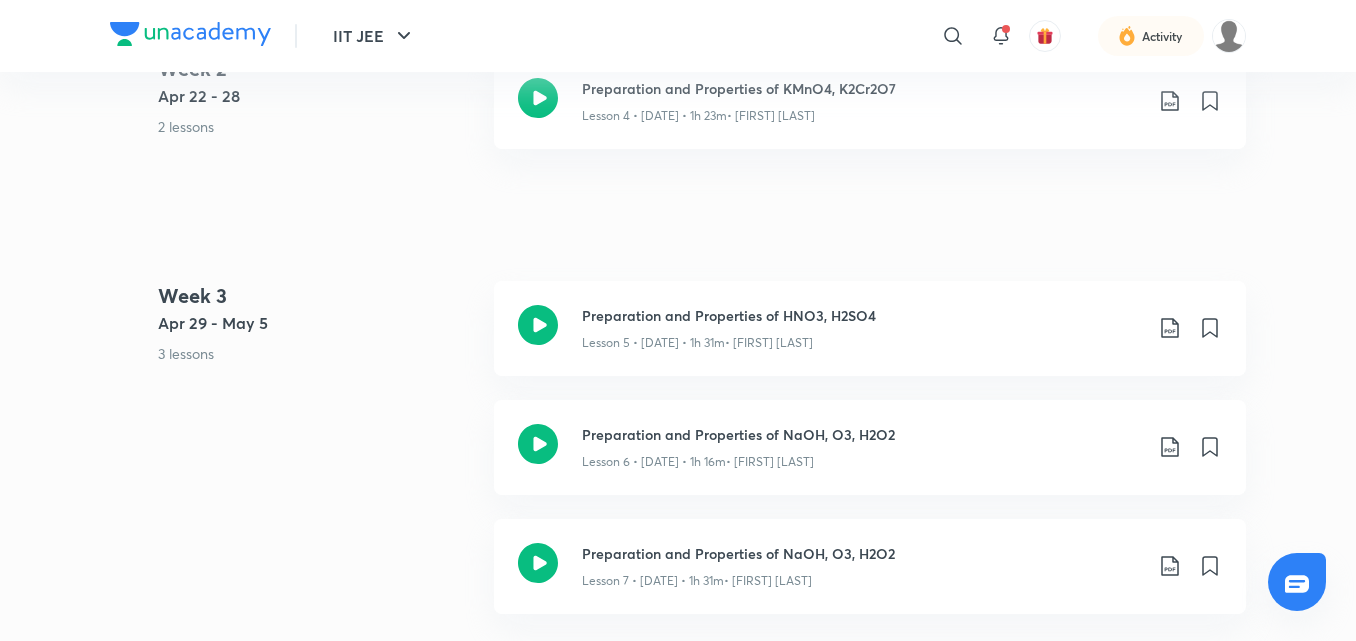 scroll, scrollTop: 100, scrollLeft: 0, axis: vertical 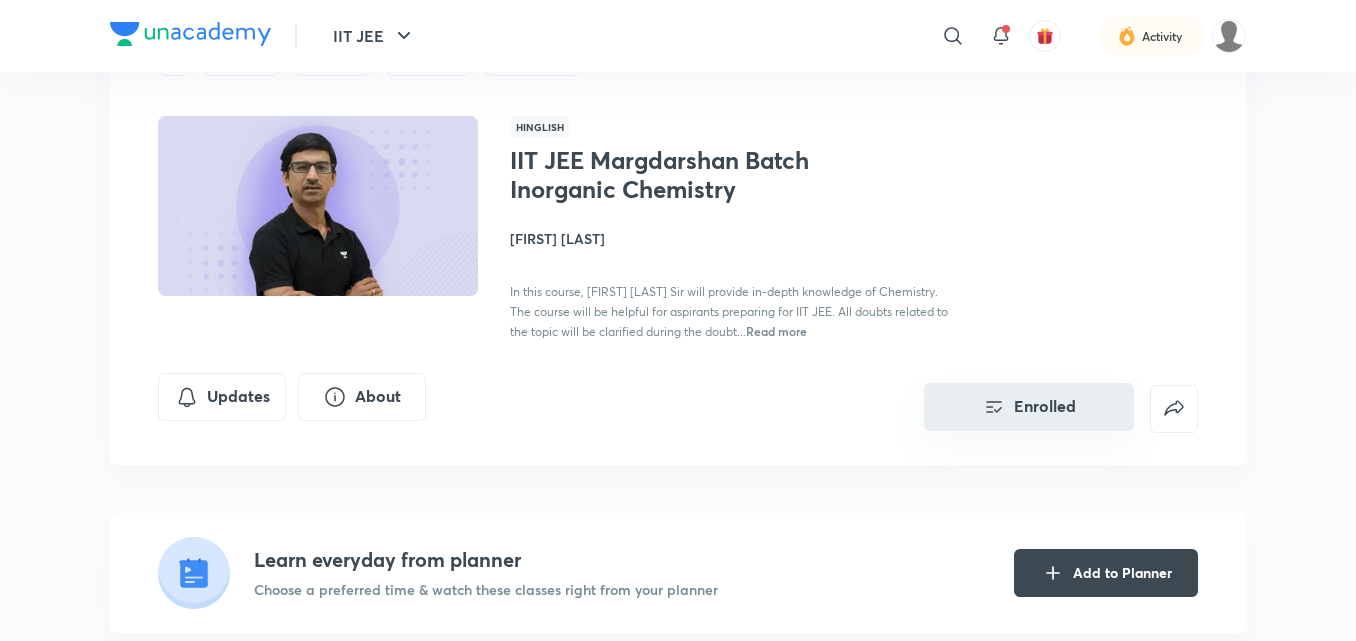 click on "Enrolled" at bounding box center (1029, 407) 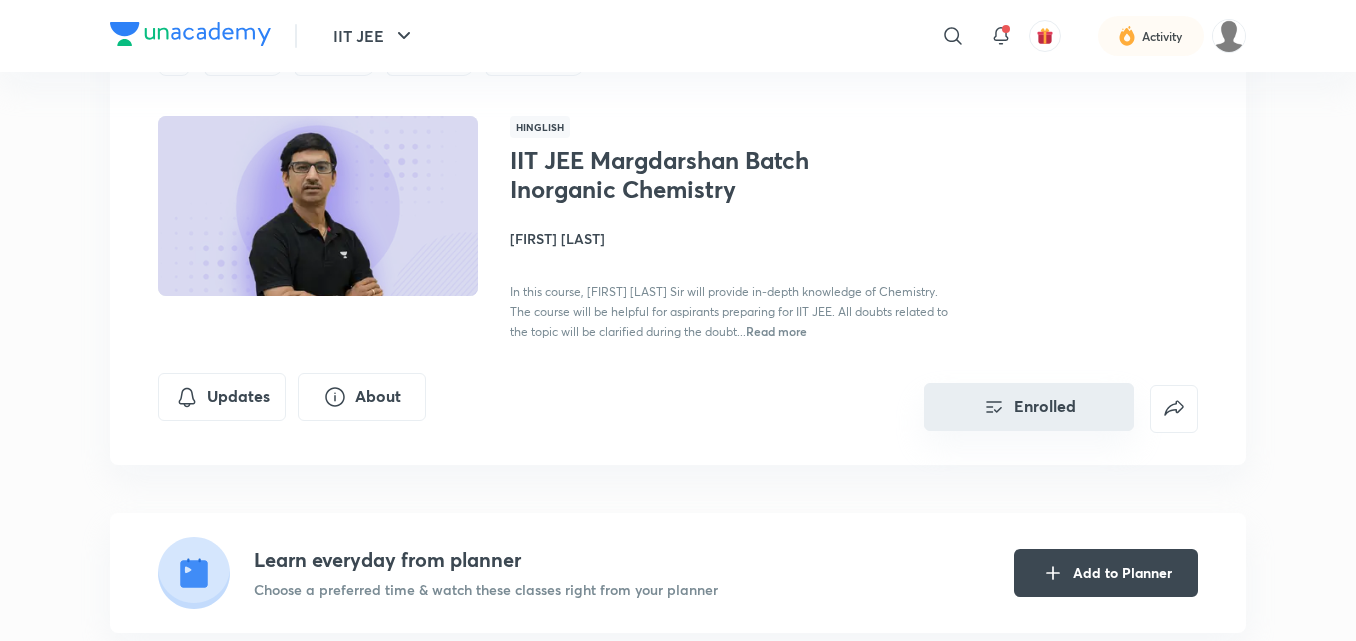 click on "Enrolled" at bounding box center [1029, 407] 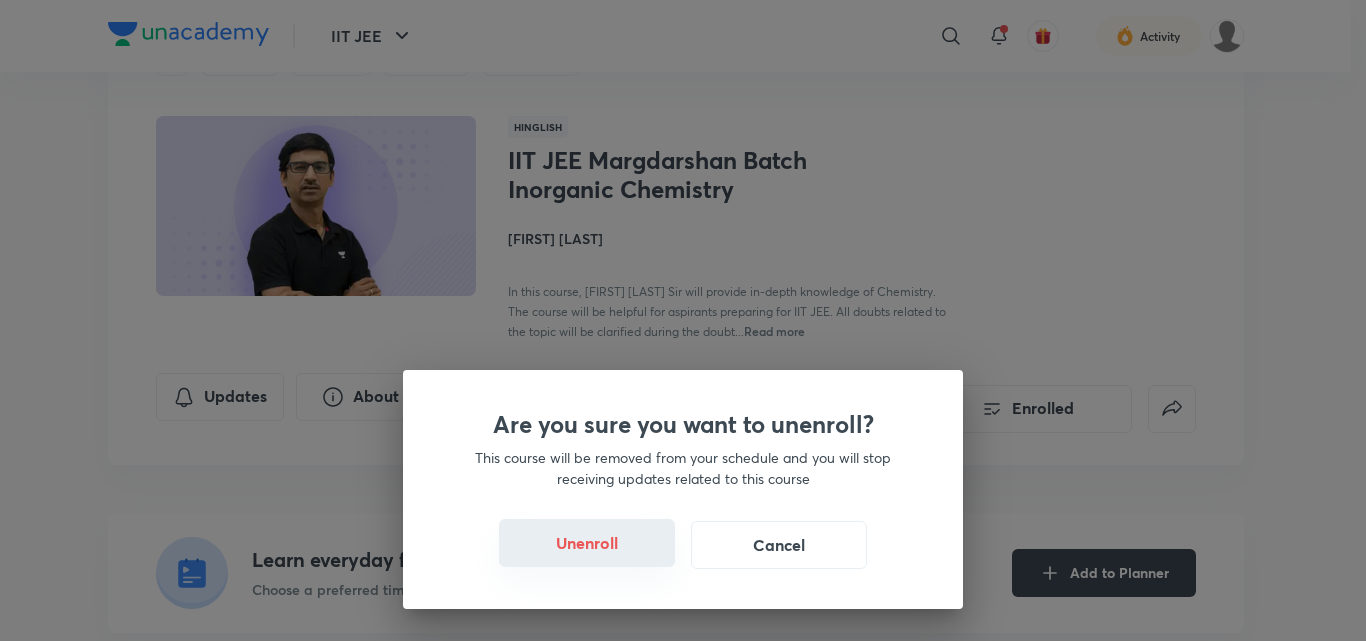click on "Unenroll" at bounding box center (587, 543) 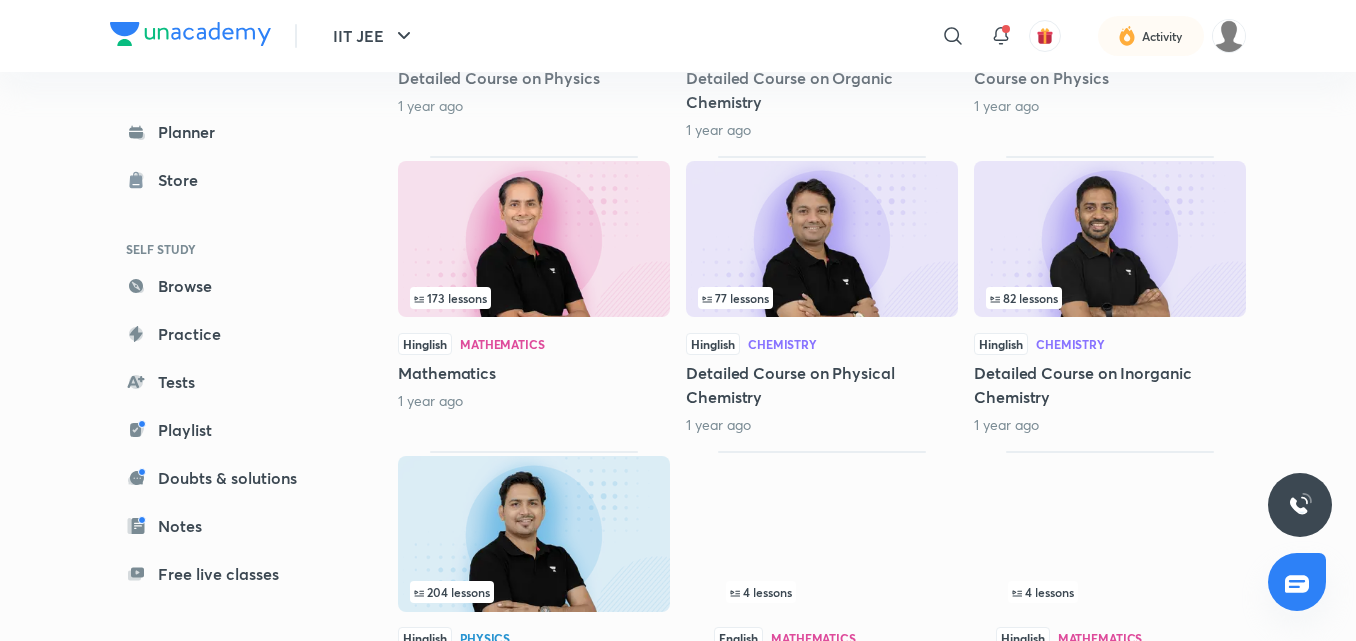 scroll, scrollTop: 2683, scrollLeft: 0, axis: vertical 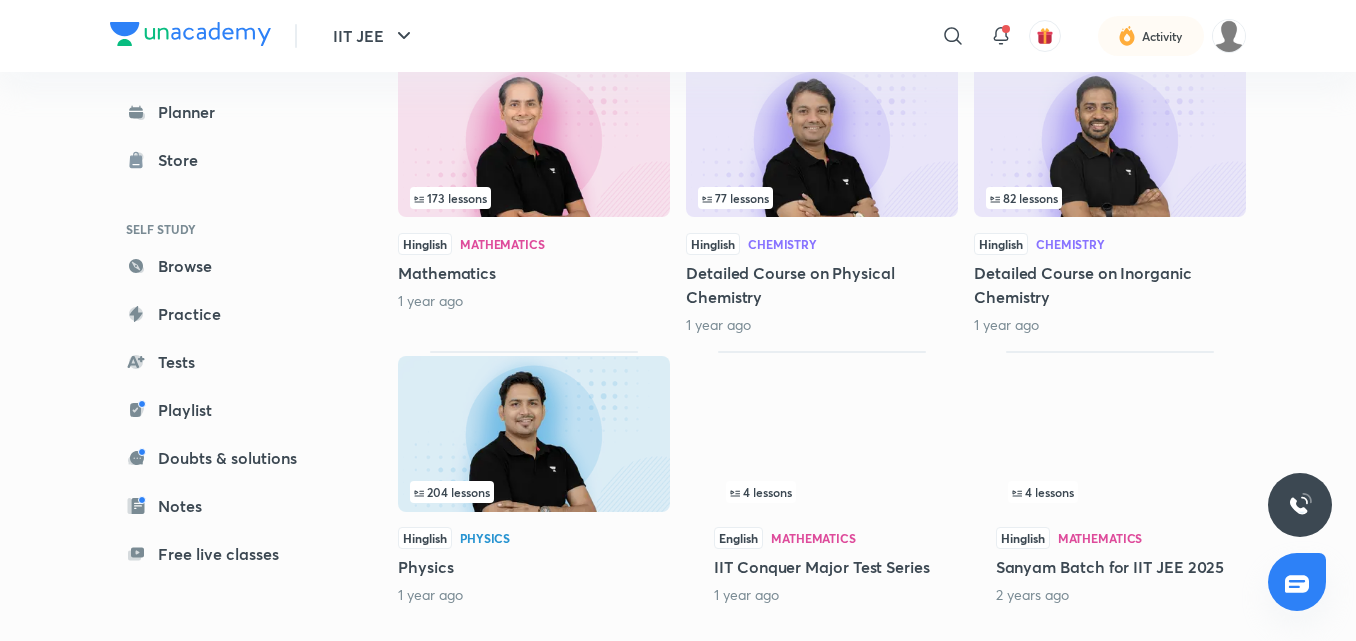 drag, startPoint x: 1104, startPoint y: 449, endPoint x: 1011, endPoint y: 396, distance: 107.042046 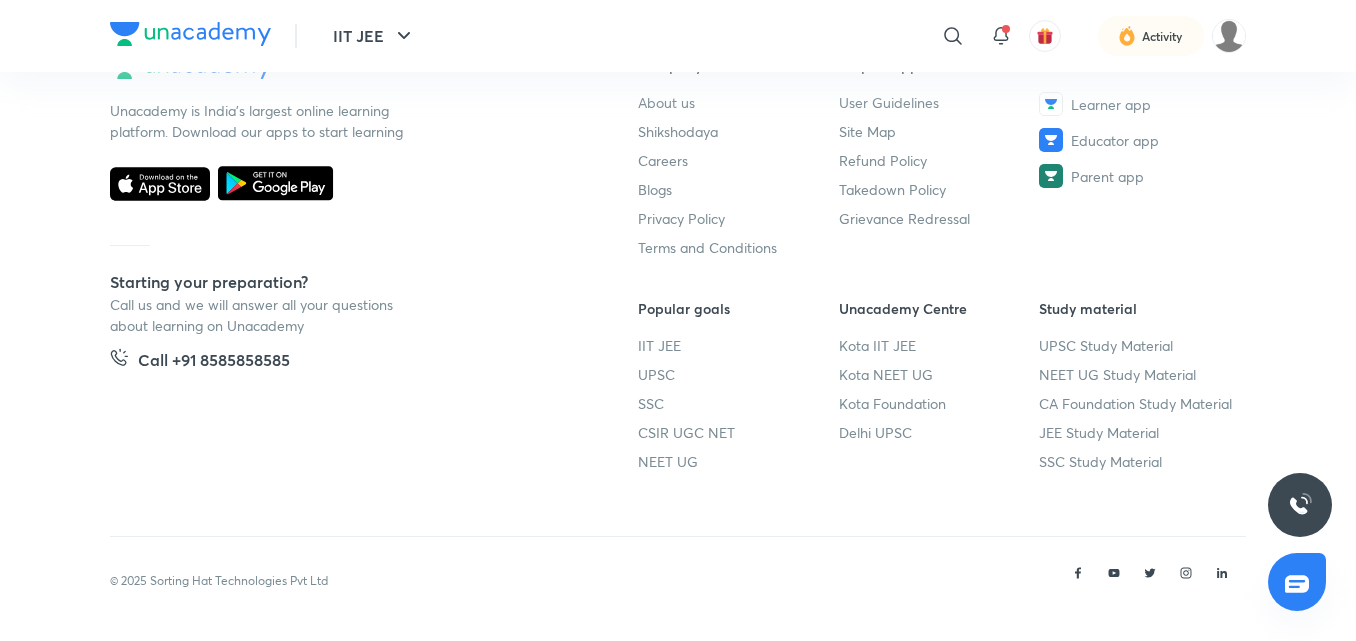 scroll, scrollTop: 0, scrollLeft: 0, axis: both 